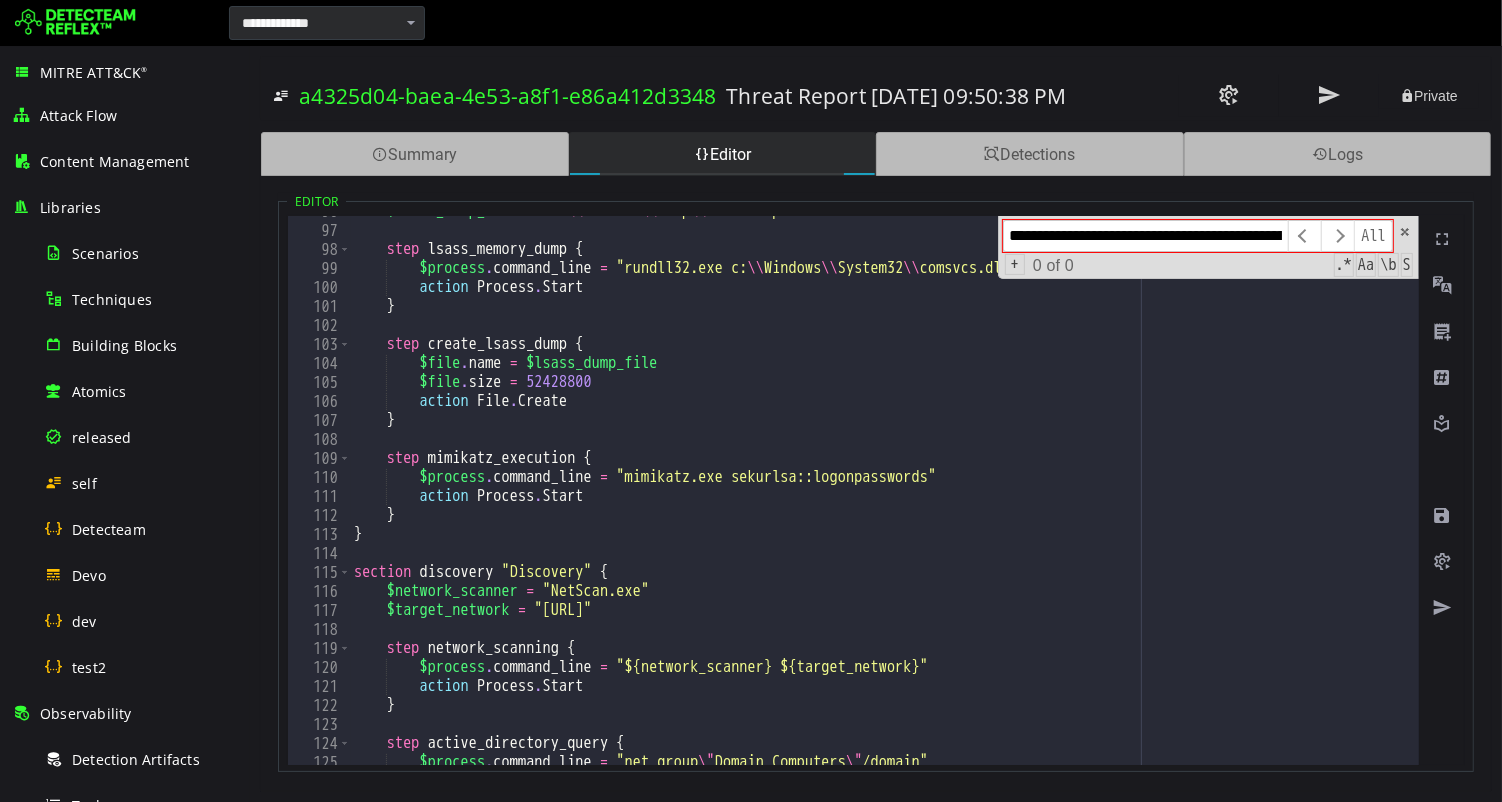 scroll, scrollTop: 0, scrollLeft: 0, axis: both 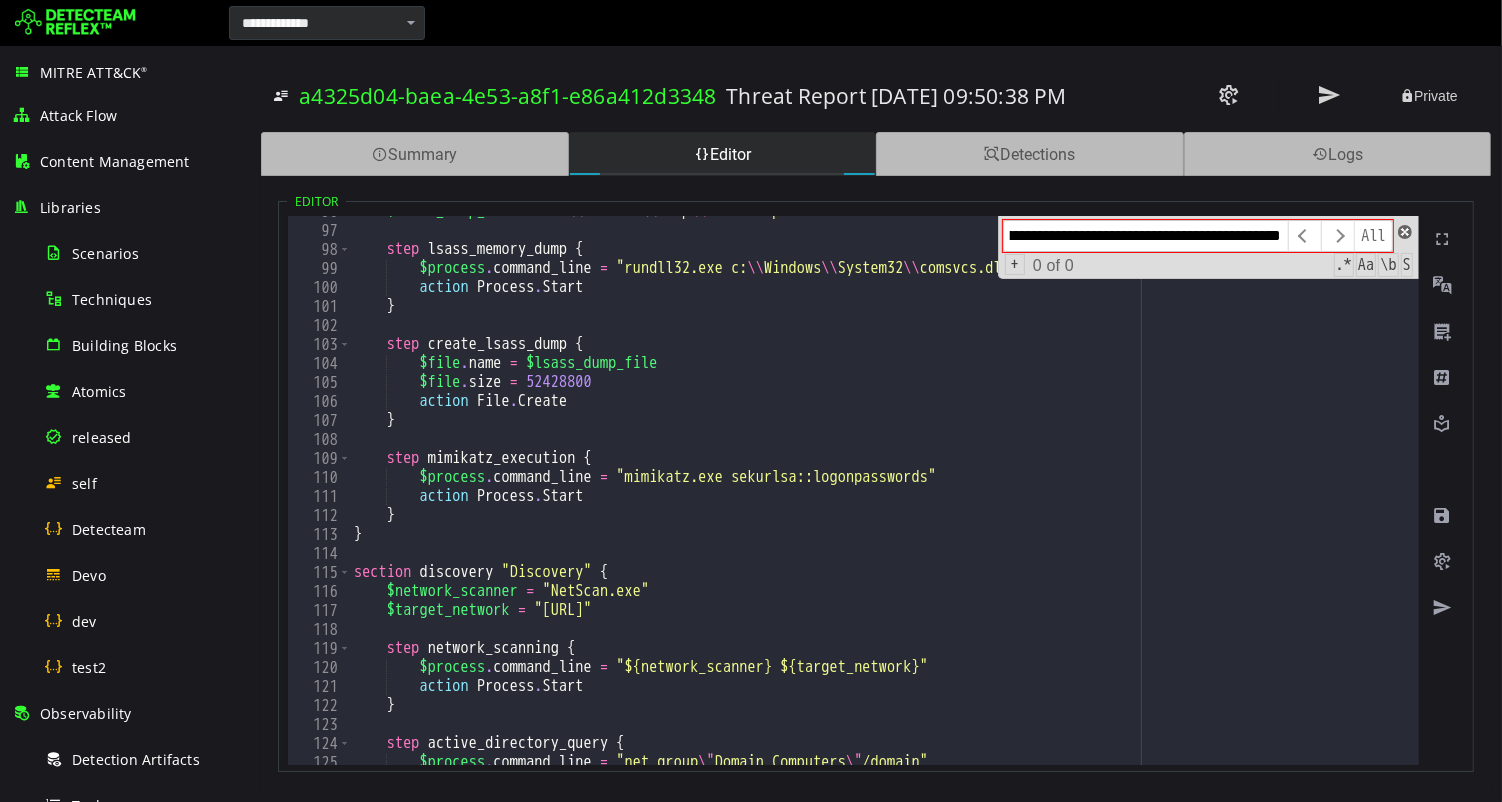 click at bounding box center (1404, 232) 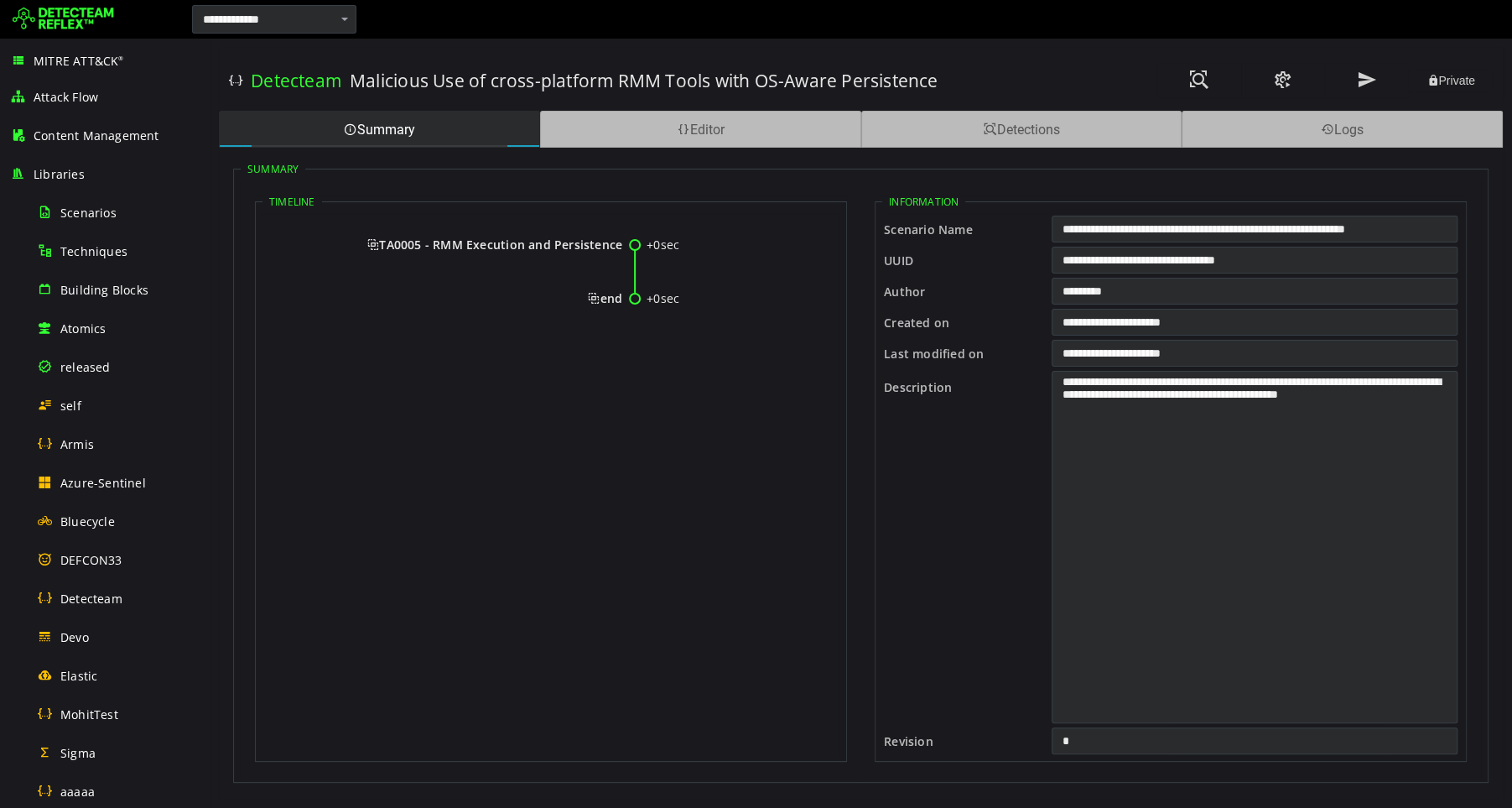 scroll, scrollTop: 0, scrollLeft: 0, axis: both 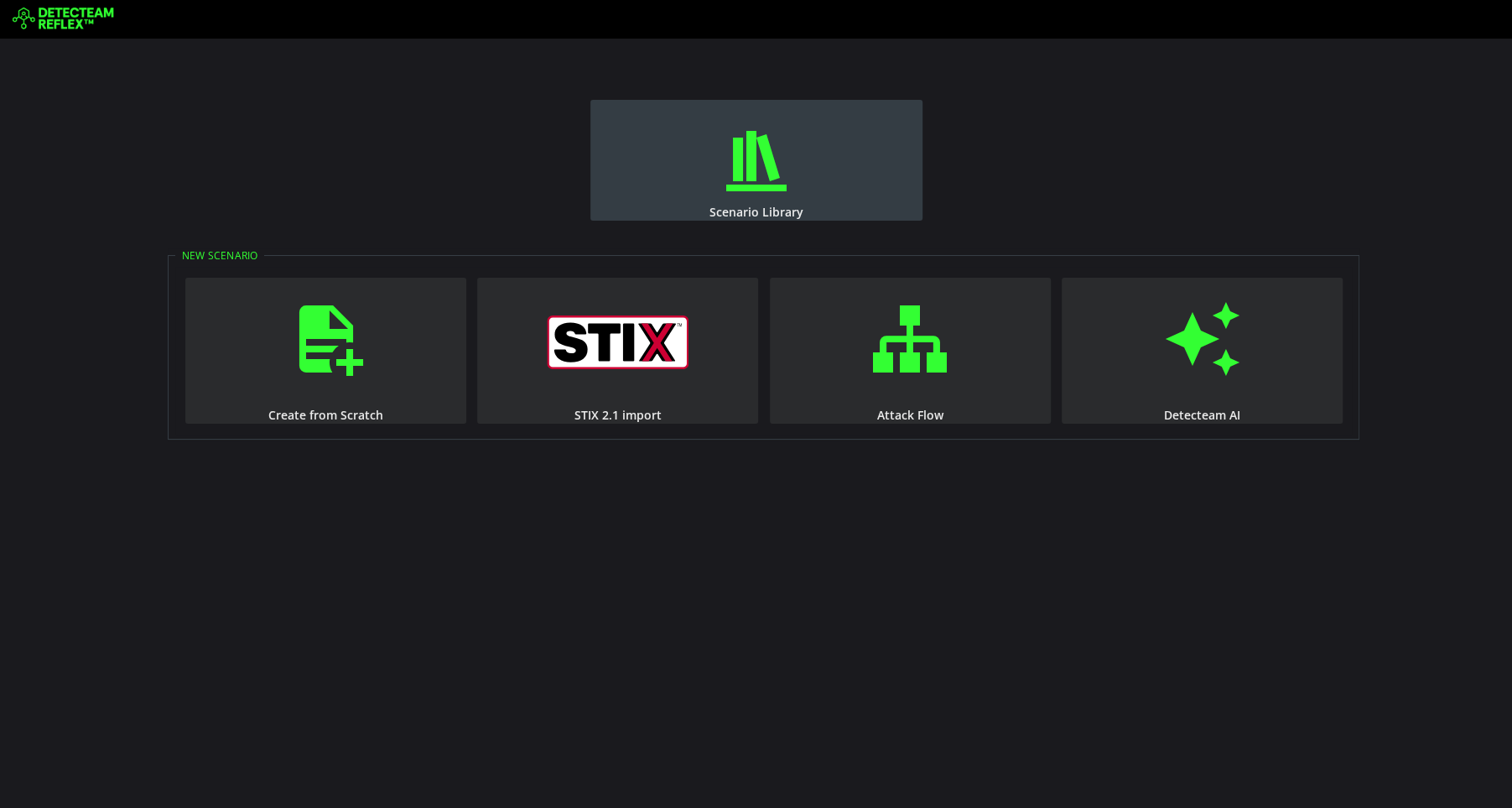 click on "Scenario Library" at bounding box center [756, 211] 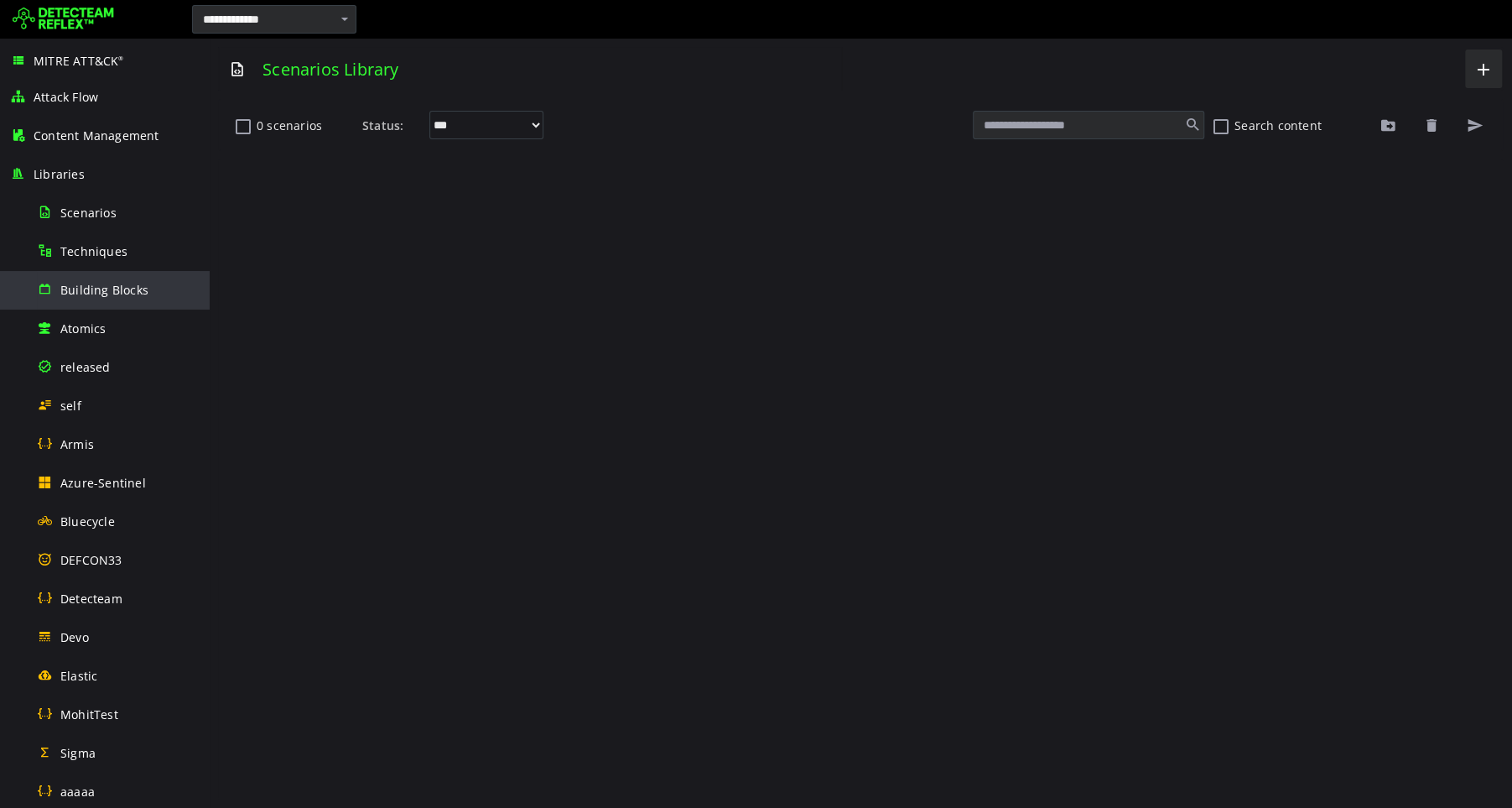 scroll, scrollTop: 0, scrollLeft: 0, axis: both 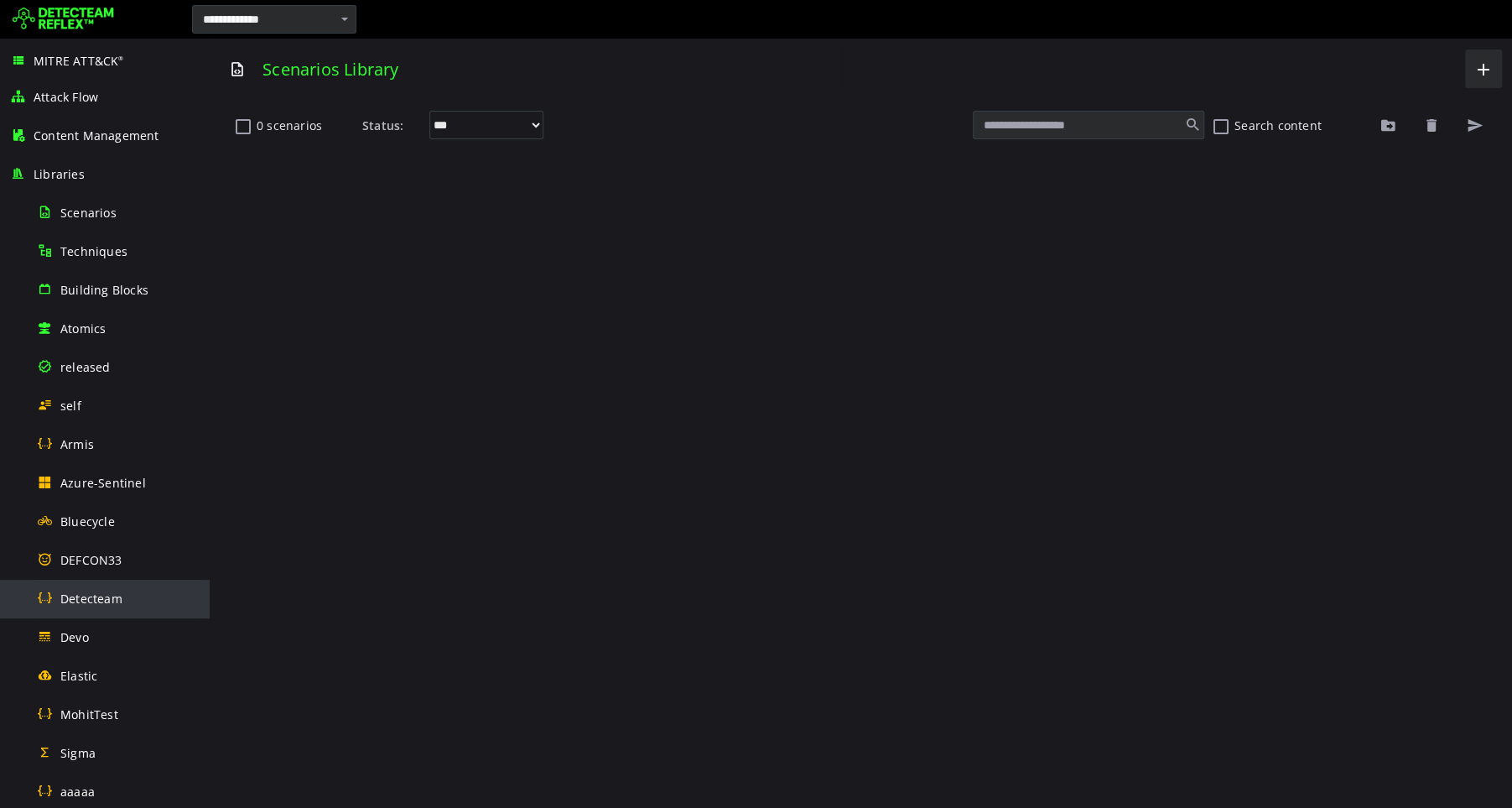 click on "Detecteam" at bounding box center [91, 598] 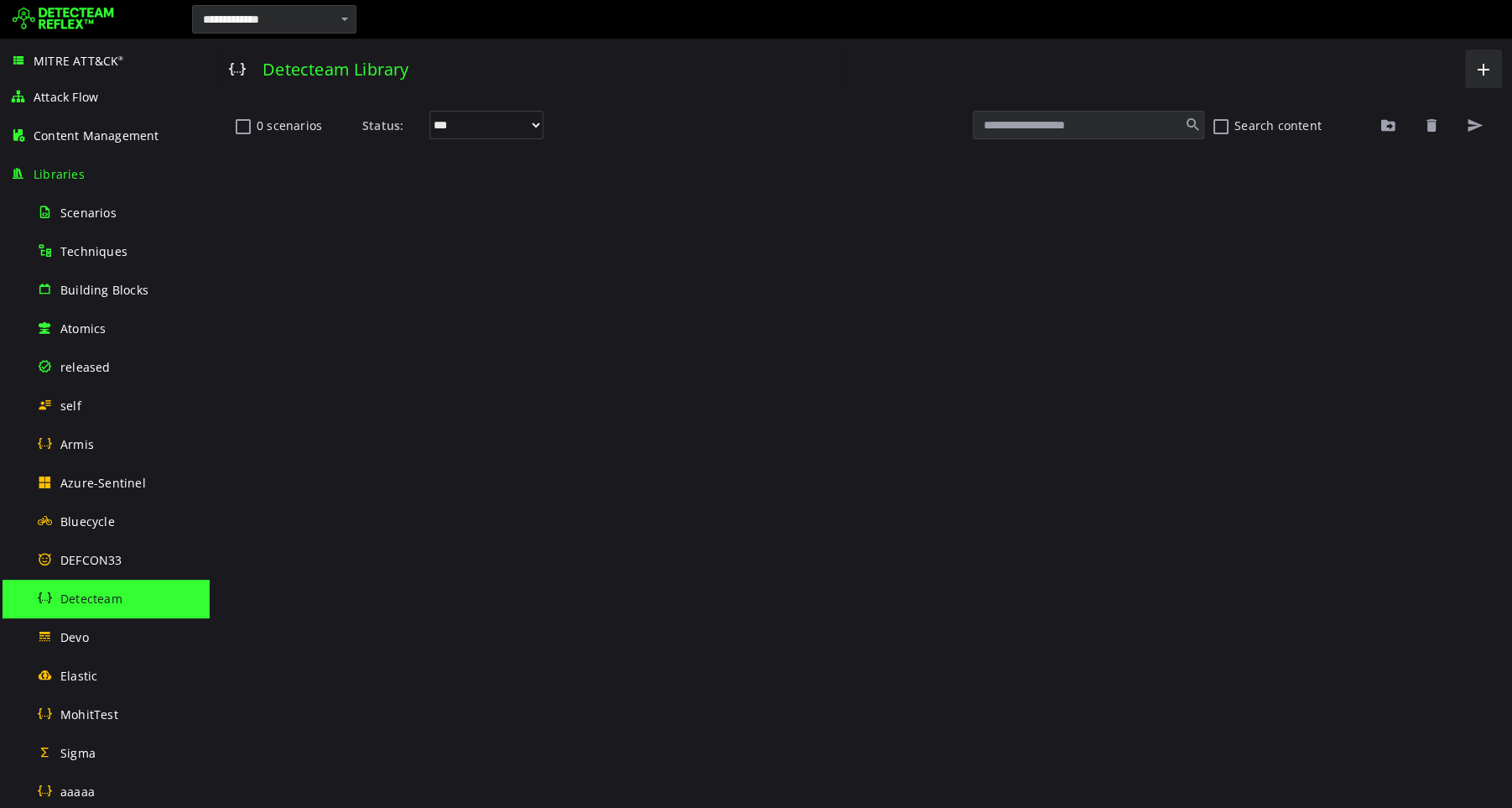 scroll, scrollTop: 0, scrollLeft: 0, axis: both 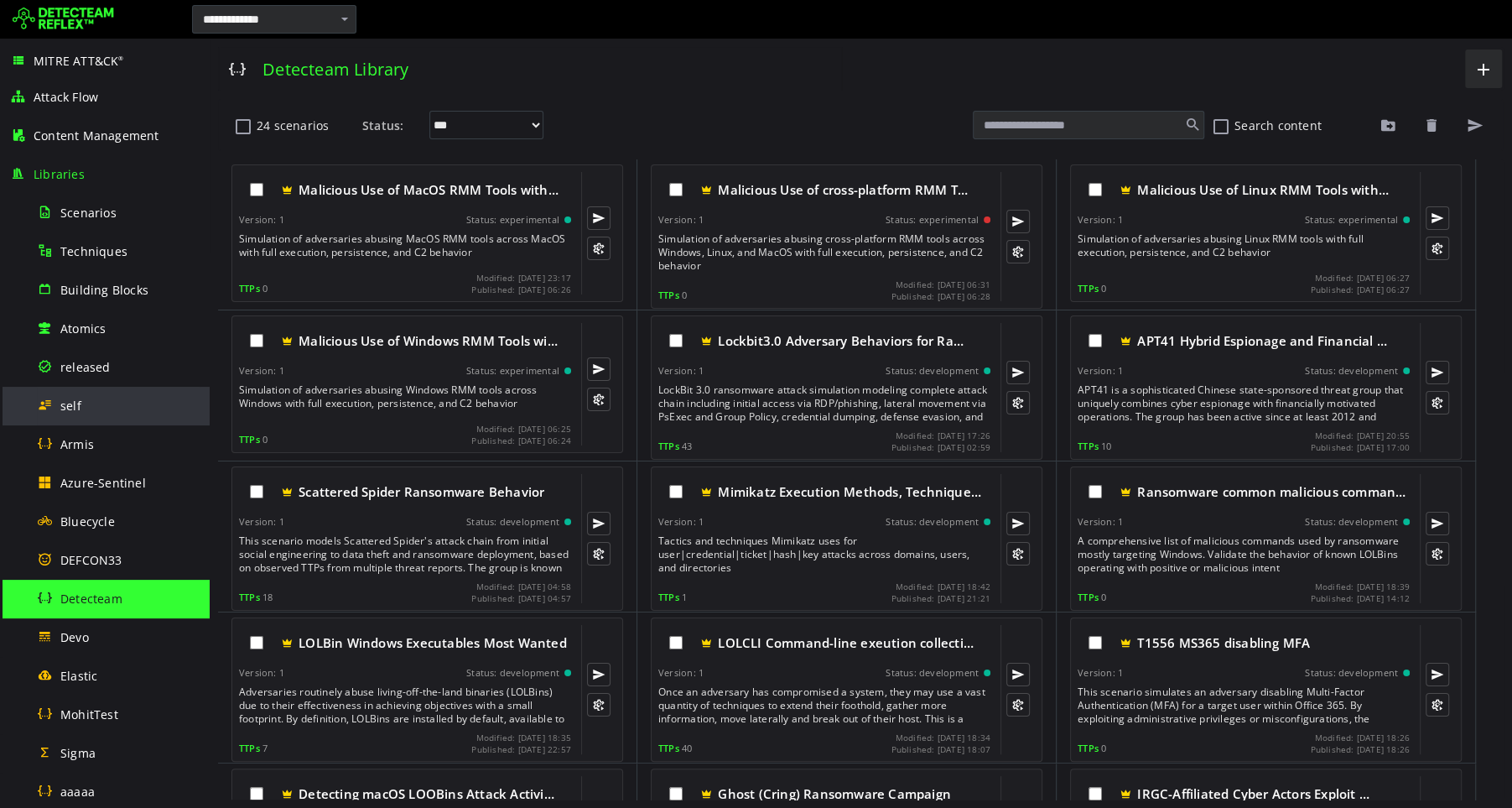 click on "self" at bounding box center [70, 405] 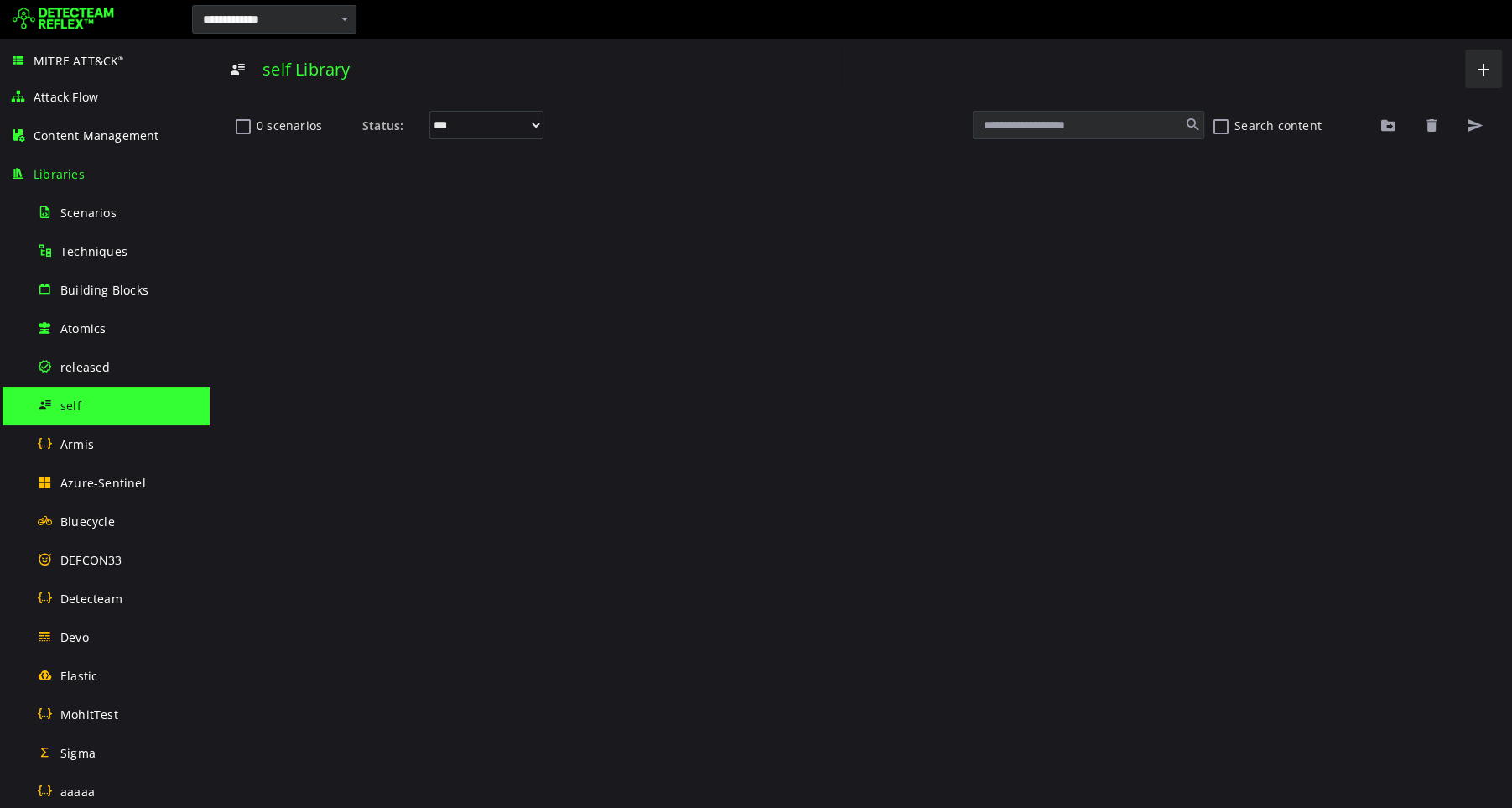 scroll, scrollTop: 0, scrollLeft: 0, axis: both 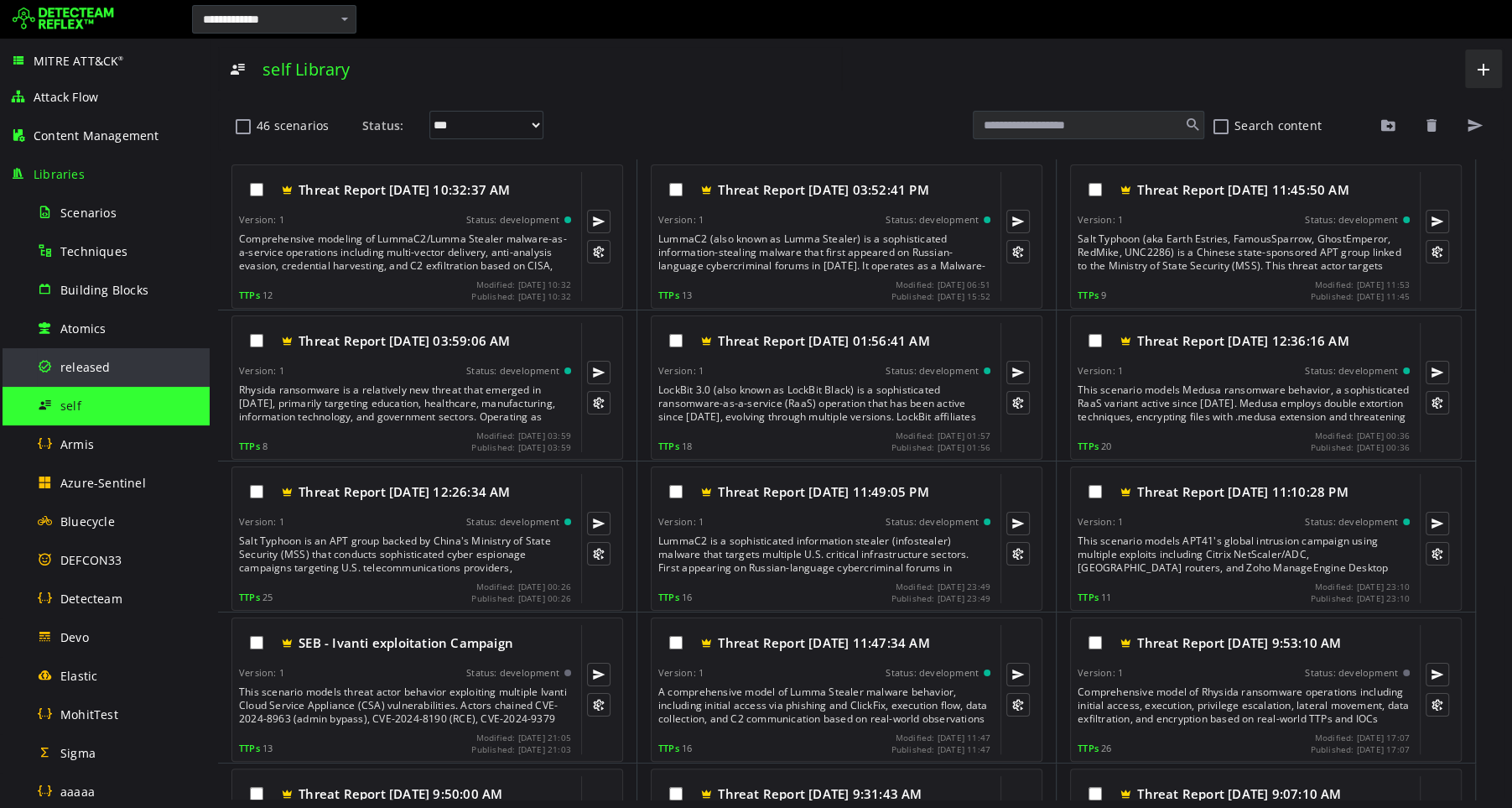 click on "released" at bounding box center (118, 367) 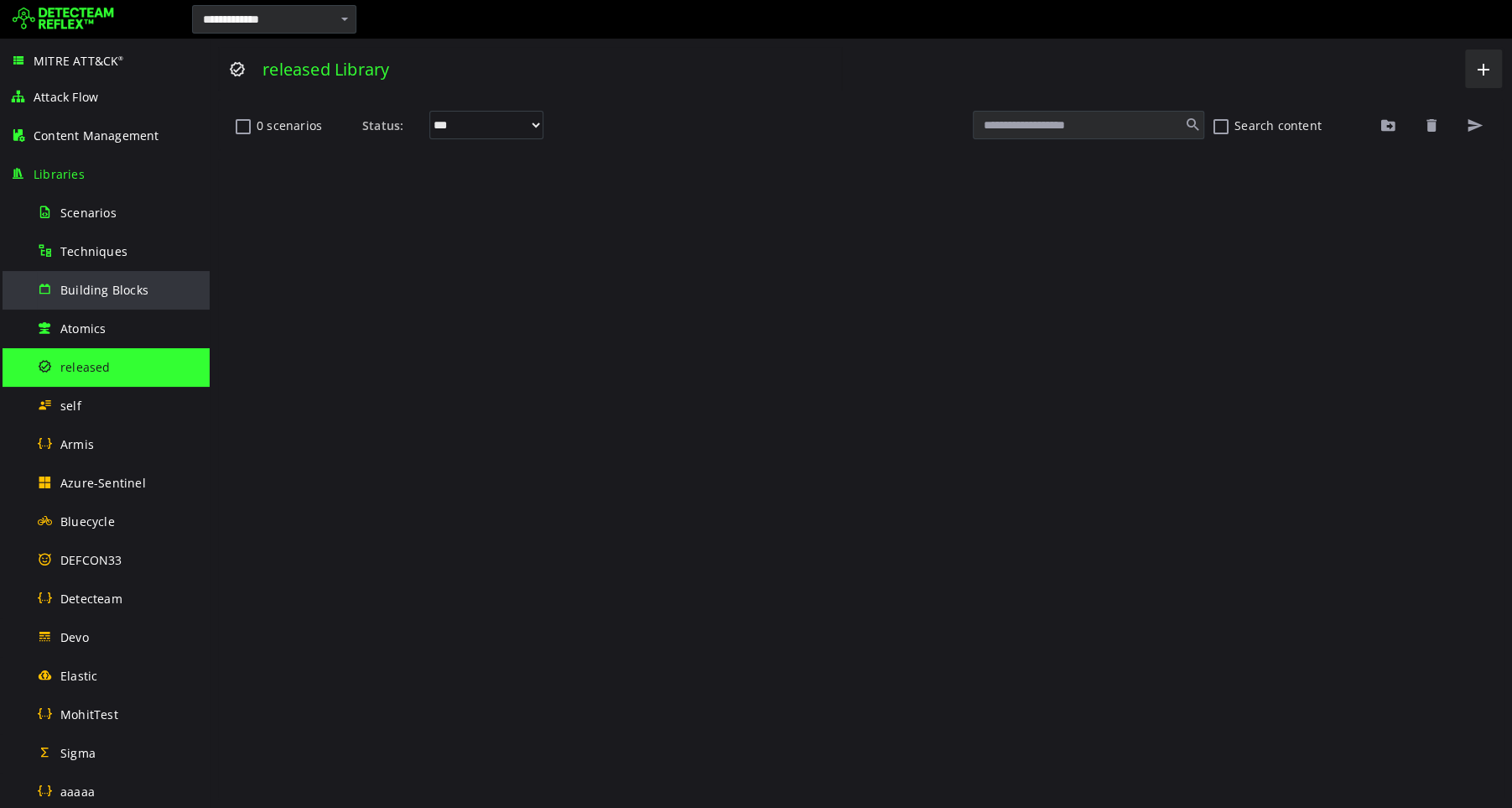 scroll, scrollTop: 0, scrollLeft: 0, axis: both 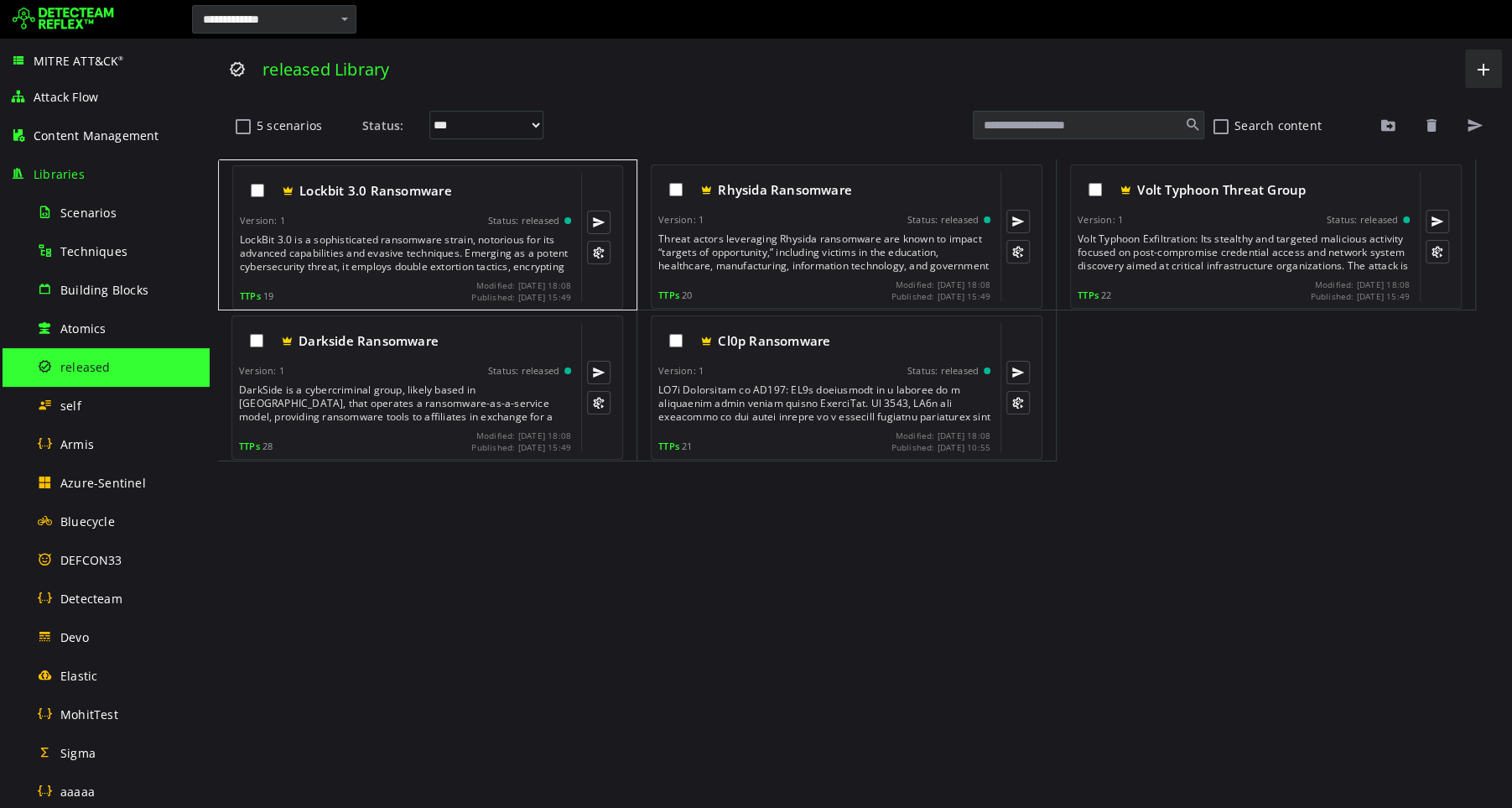 click on "LockBit 3.0 is a sophisticated ransomware strain, notorious for its advanced capabilities and evasive techniques. Emerging as a potent cybersecurity threat, it employs double extortion tactics, encrypting victim files and demanding ransom payments in cryptocurrency. This variant distinguishes itself with rapid encryption speeds, making it highly effective in compromising large networks. Additionally, it employs intricate anti-analysis measures to thwart detection by security systems. With a focus on targeting enterprises, LockBit 3.0 poses a severe risk to organizational data integrity, emphasizing the importance of robust cybersecurity measures and proactive defense strategies to mitigate potential damage and financial losses." at bounding box center [407, 253] 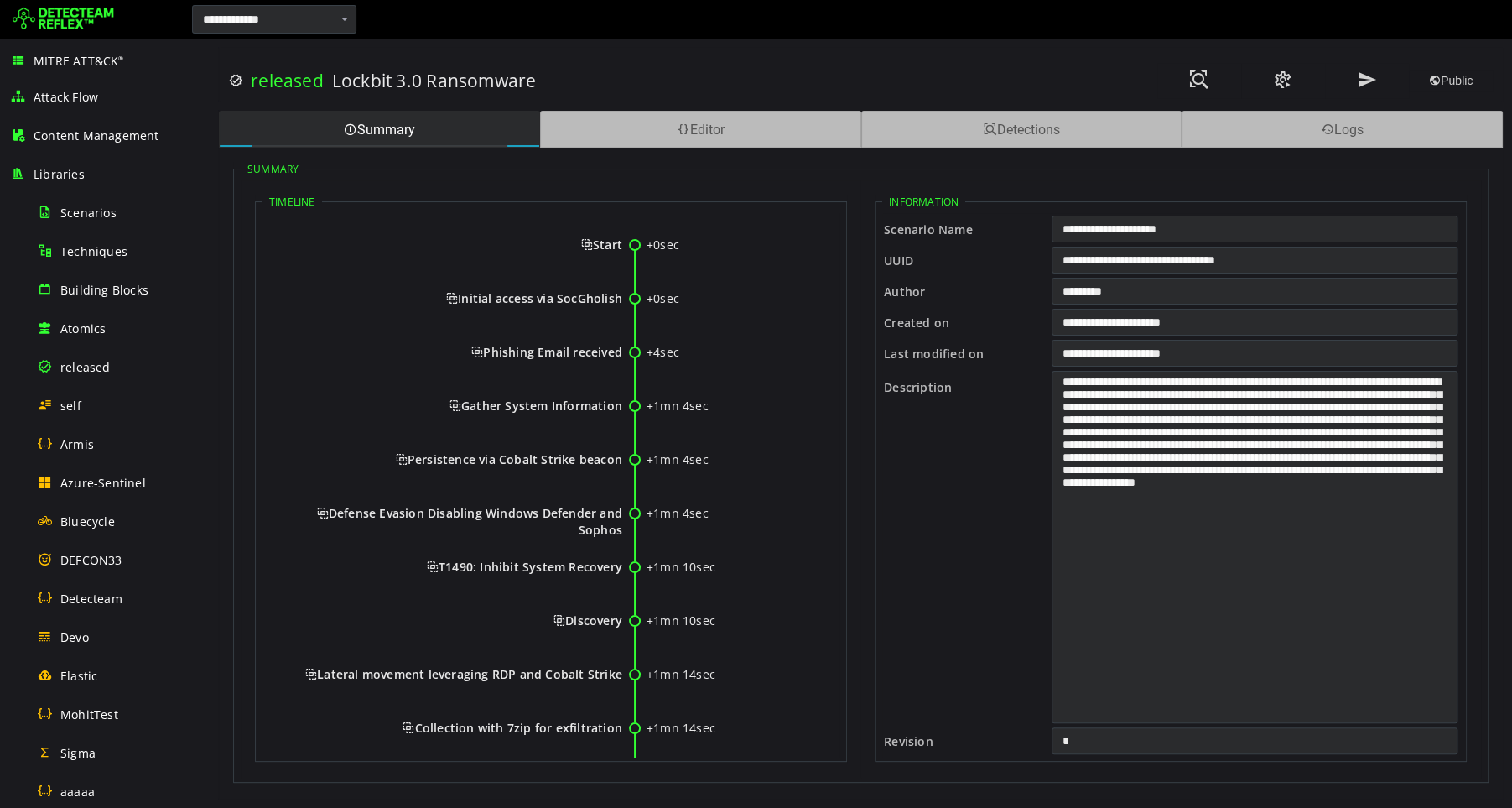 scroll, scrollTop: 0, scrollLeft: 0, axis: both 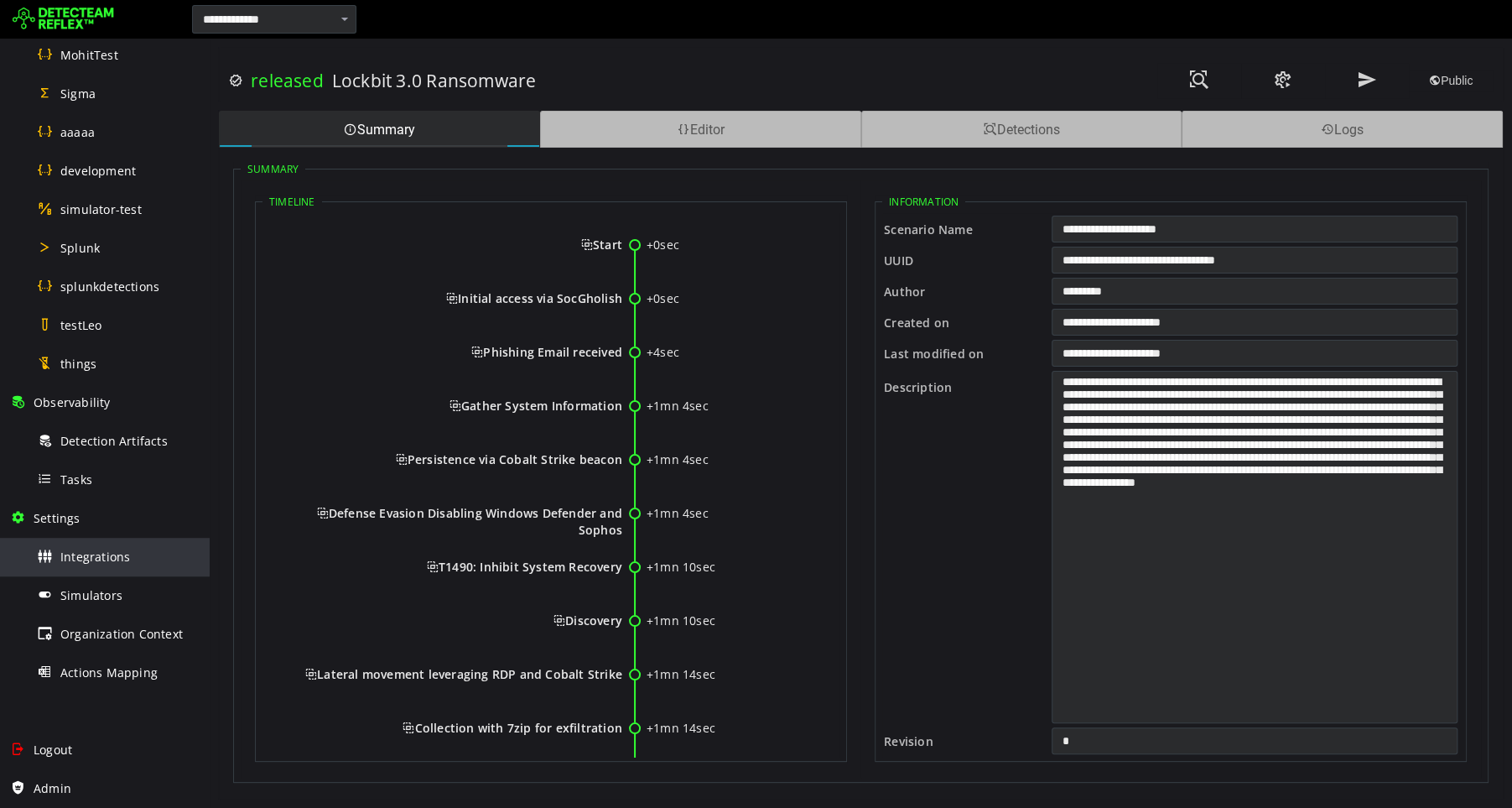click on "Integrations" at bounding box center (95, 556) 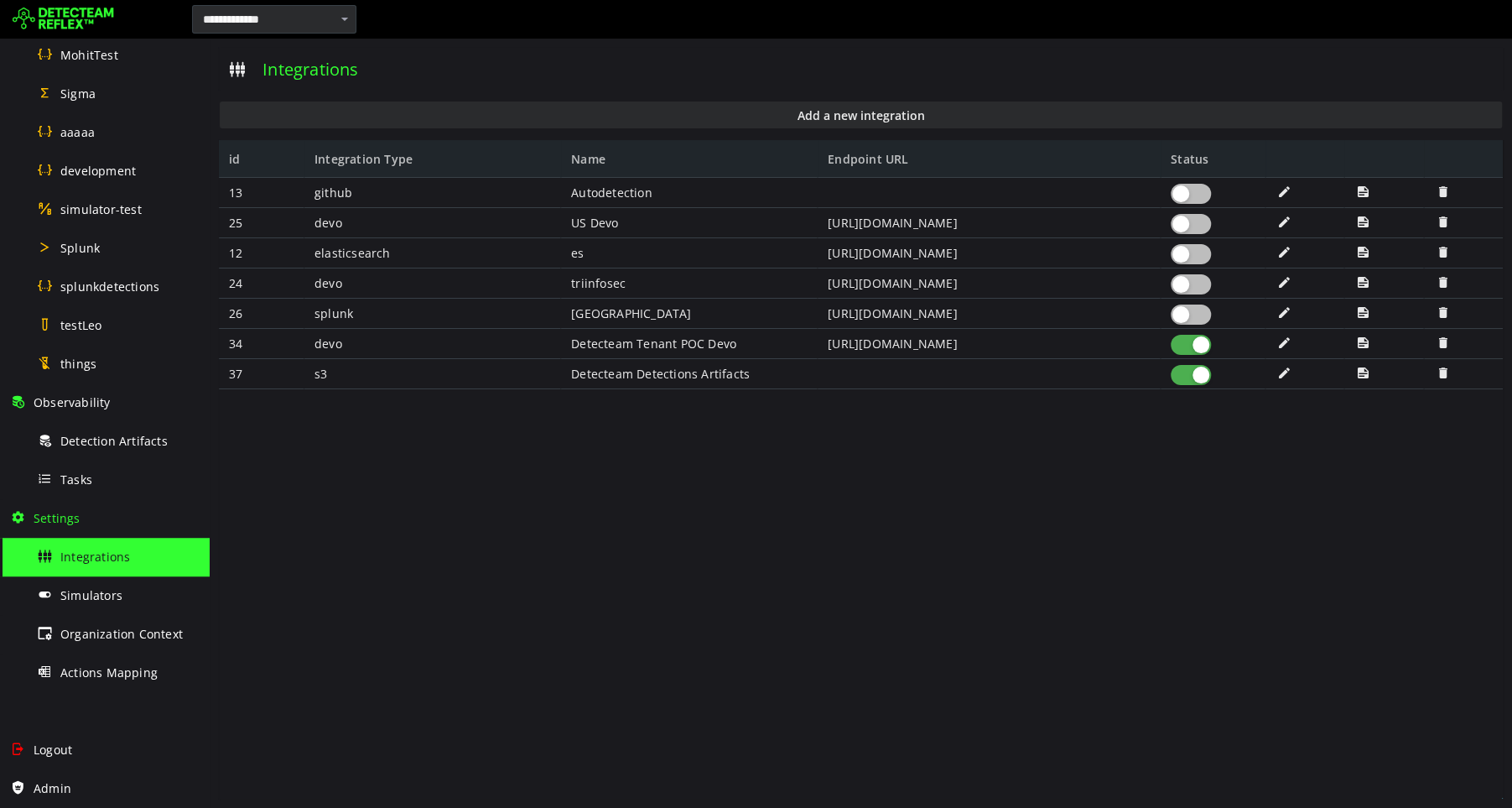 scroll, scrollTop: 0, scrollLeft: 0, axis: both 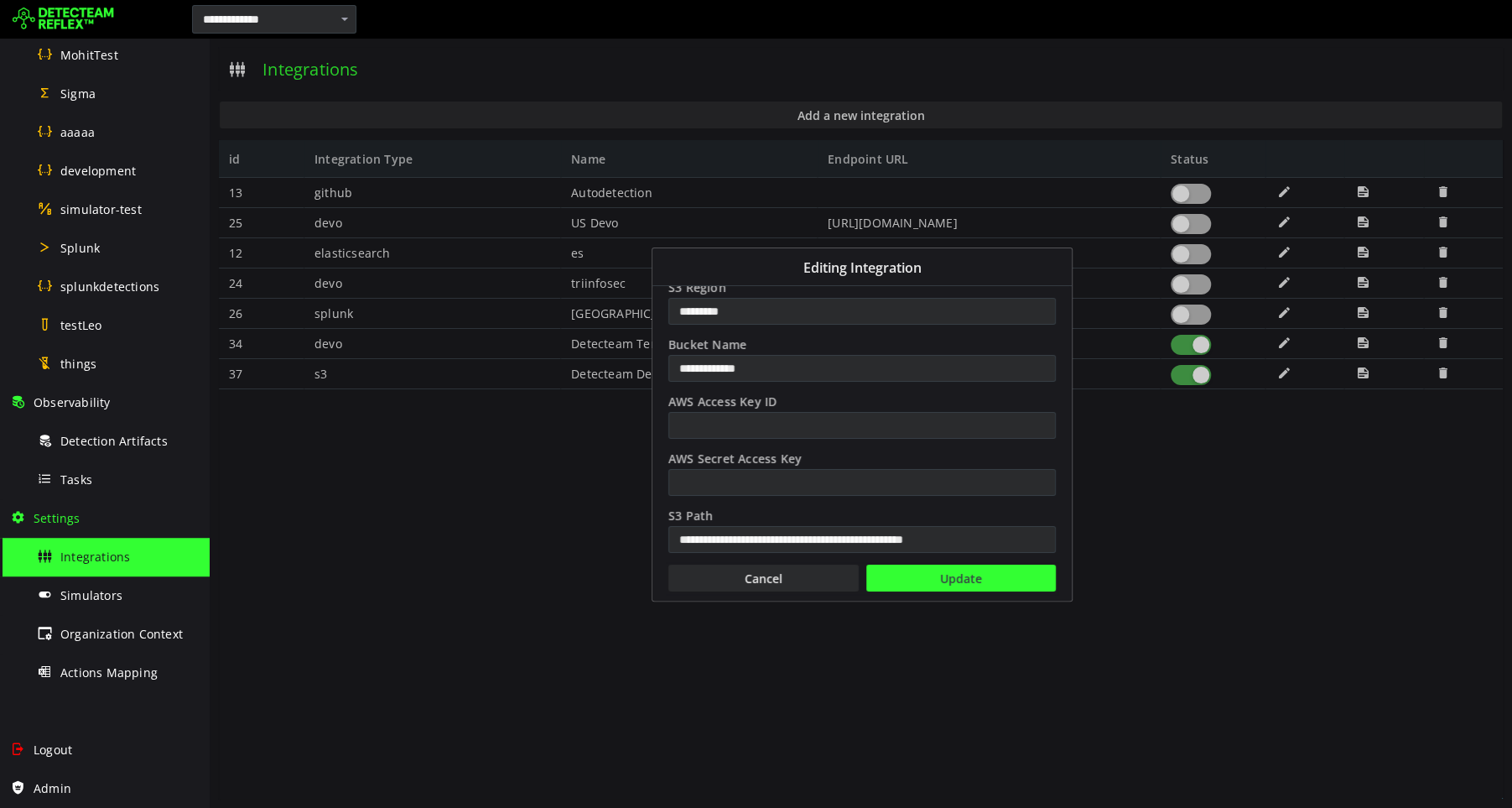 click on "**********" at bounding box center (862, 372) 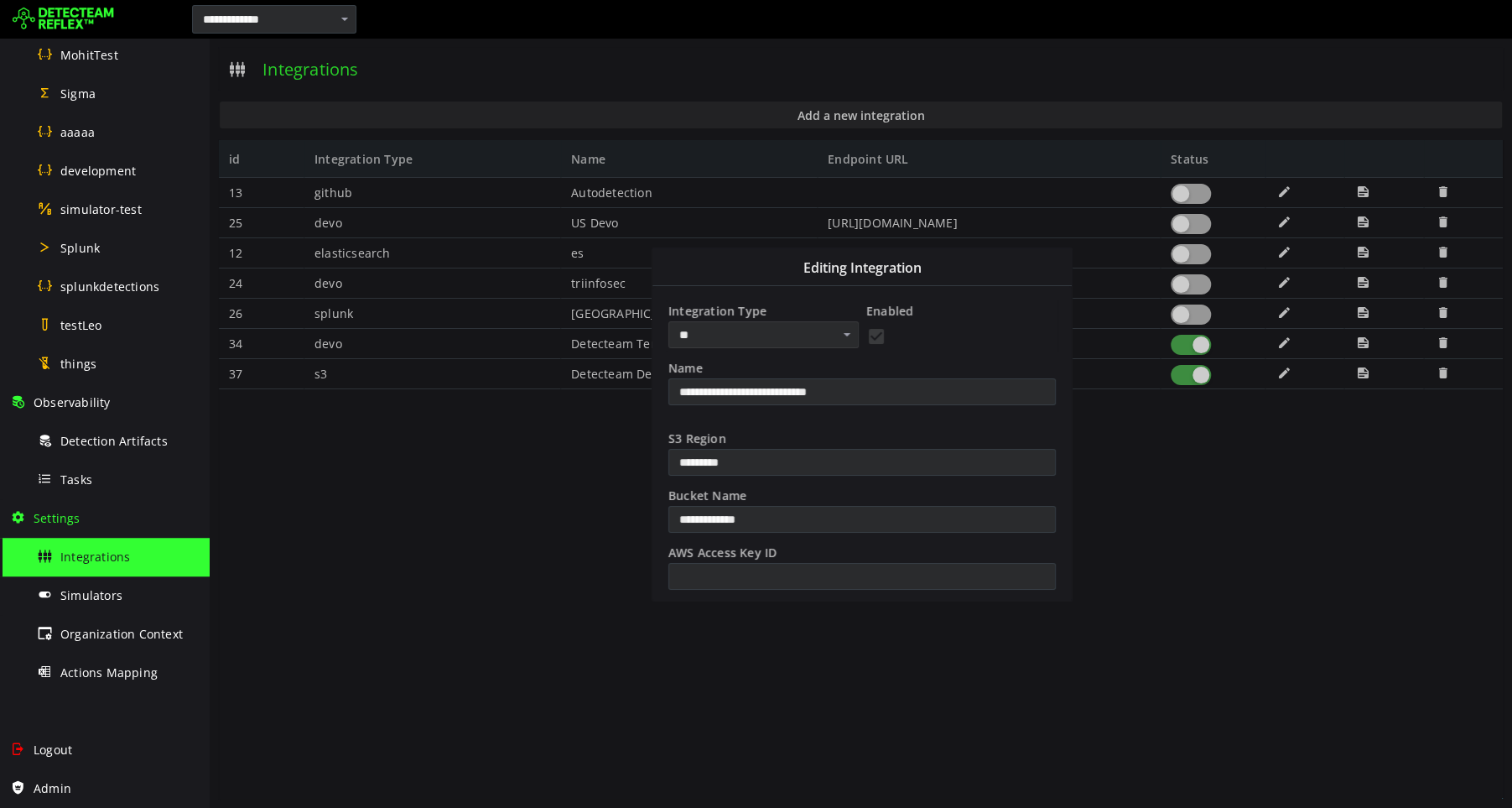 scroll, scrollTop: 158, scrollLeft: 0, axis: vertical 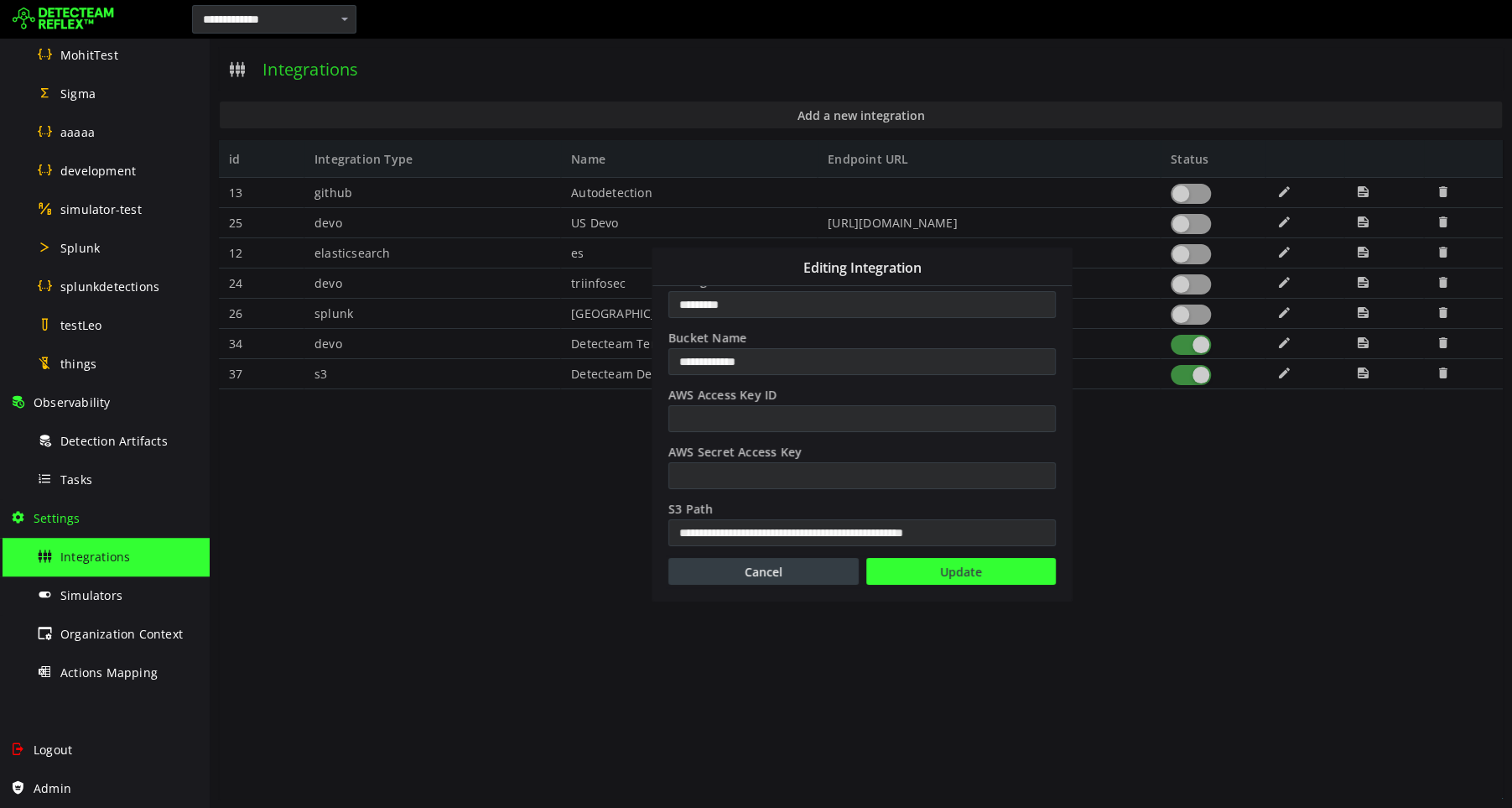 click on "Cancel" at bounding box center [763, 571] 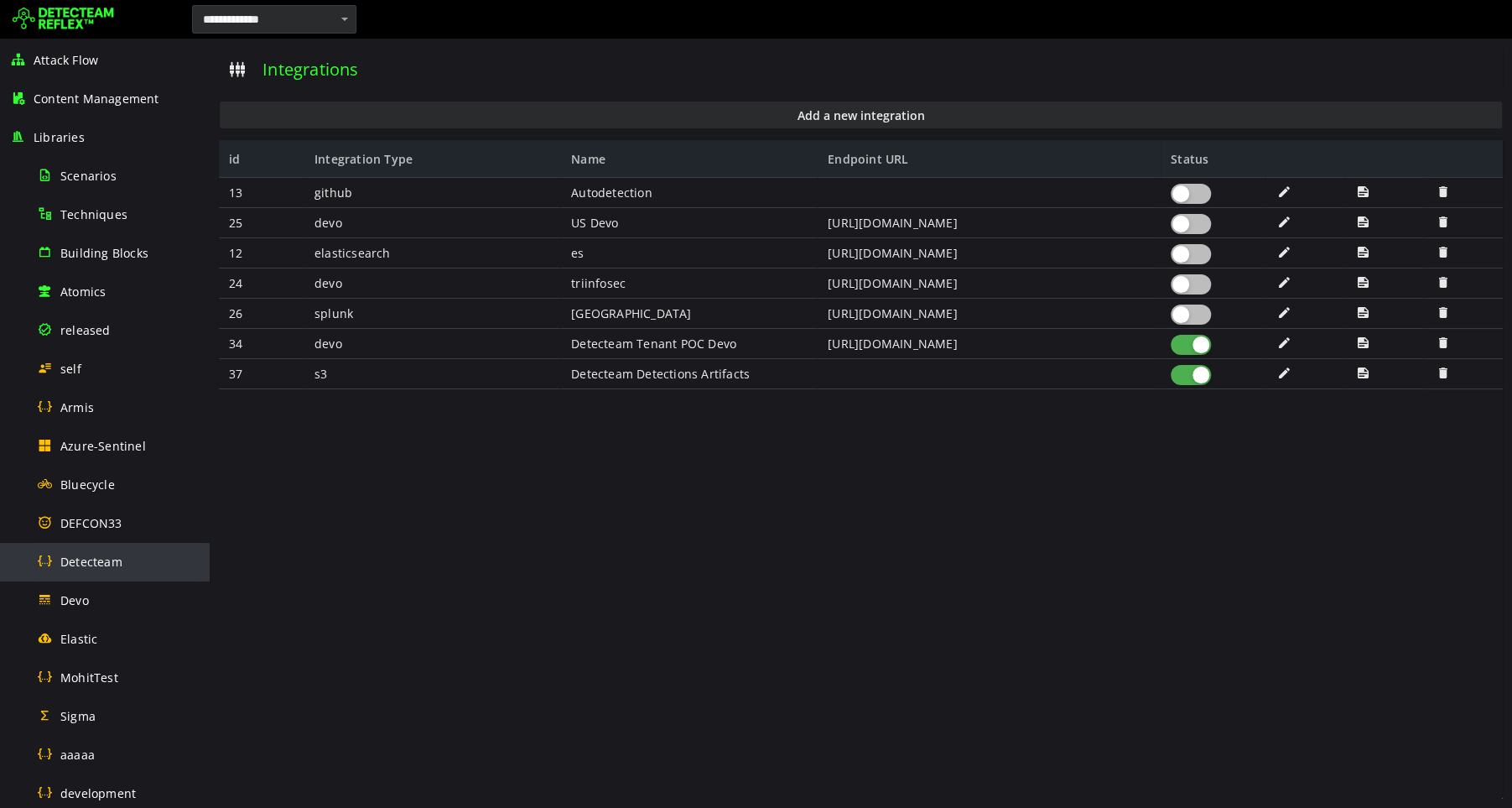 scroll, scrollTop: 0, scrollLeft: 0, axis: both 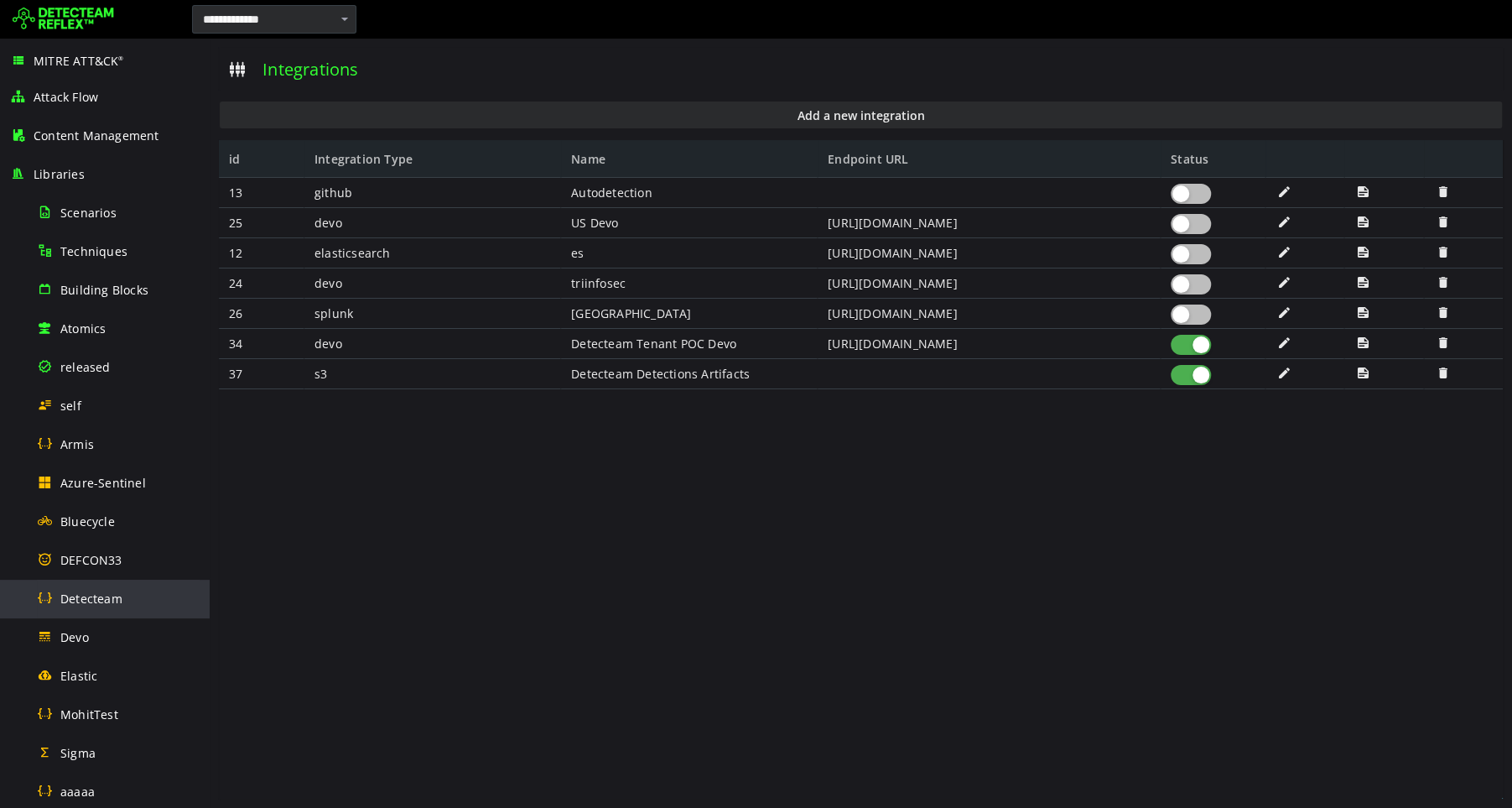 click on "Detecteam" at bounding box center (91, 598) 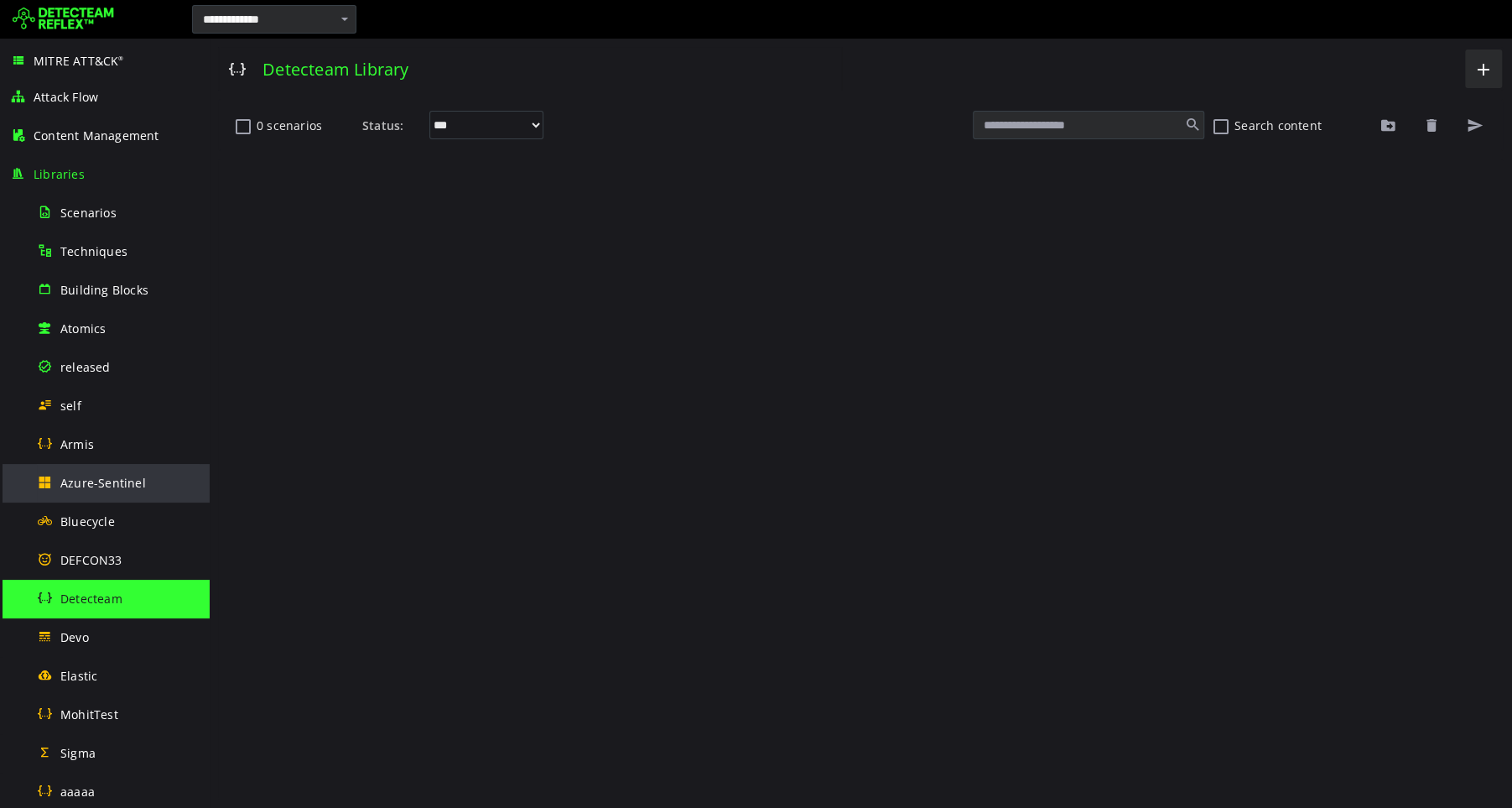 scroll, scrollTop: 0, scrollLeft: 0, axis: both 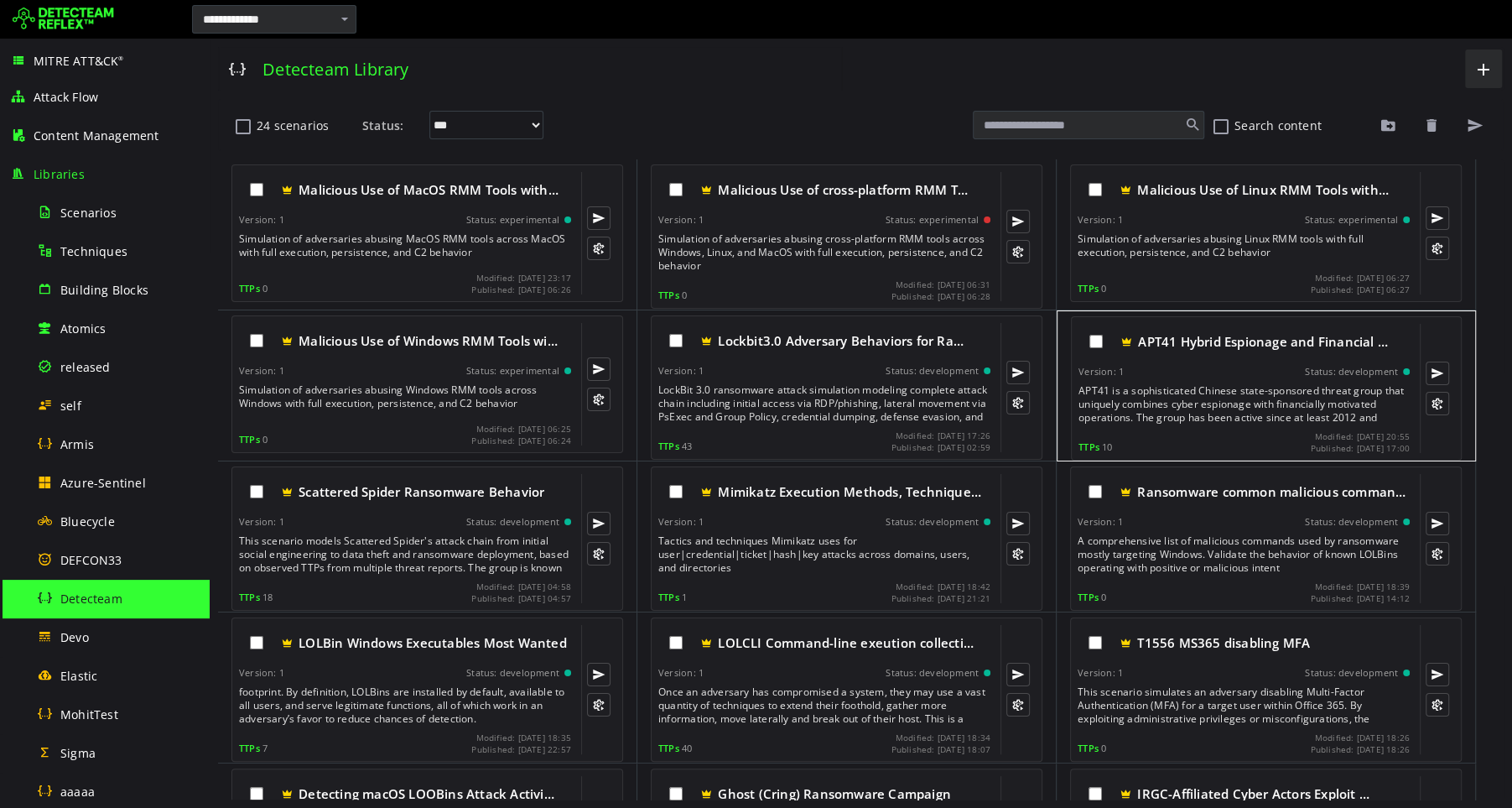 click on "APT41 is a sophisticated Chinese state-sponsored threat group that uniquely combines cyber espionage with financially motivated operations. The group has been active since at least 2012 and represents a hybrid threat model where state-sponsored capabilities are used for both national intelligence gathering and personal financial gain. APT41 targets video game, gambling, healthcare, telecommunications, and government sectors using advanced techniques including supply chain compromises, innovative C2 channels (Google Calendar), steganography, and dual-purpose operations." at bounding box center [1245, 404] 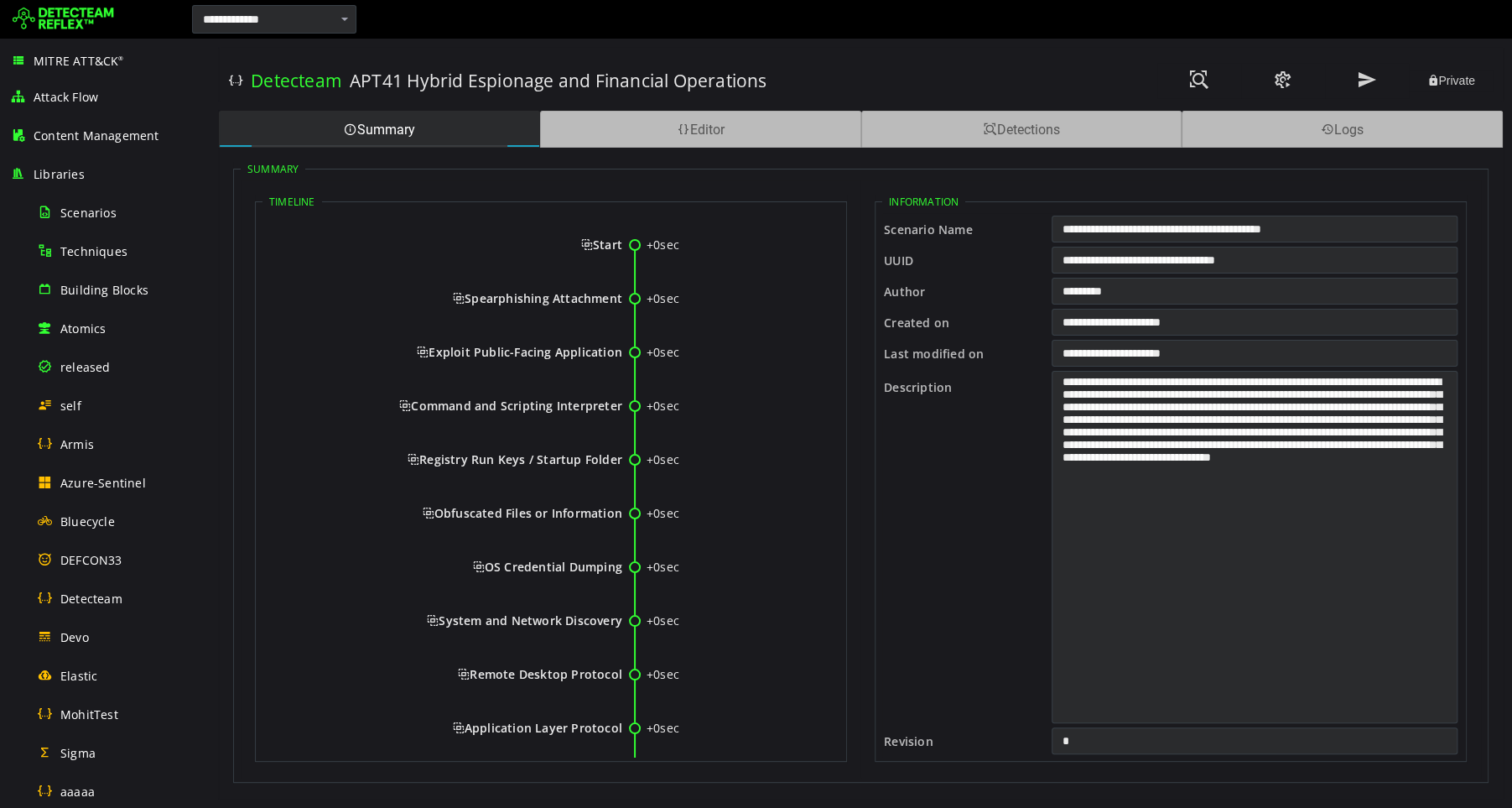 scroll, scrollTop: 0, scrollLeft: 0, axis: both 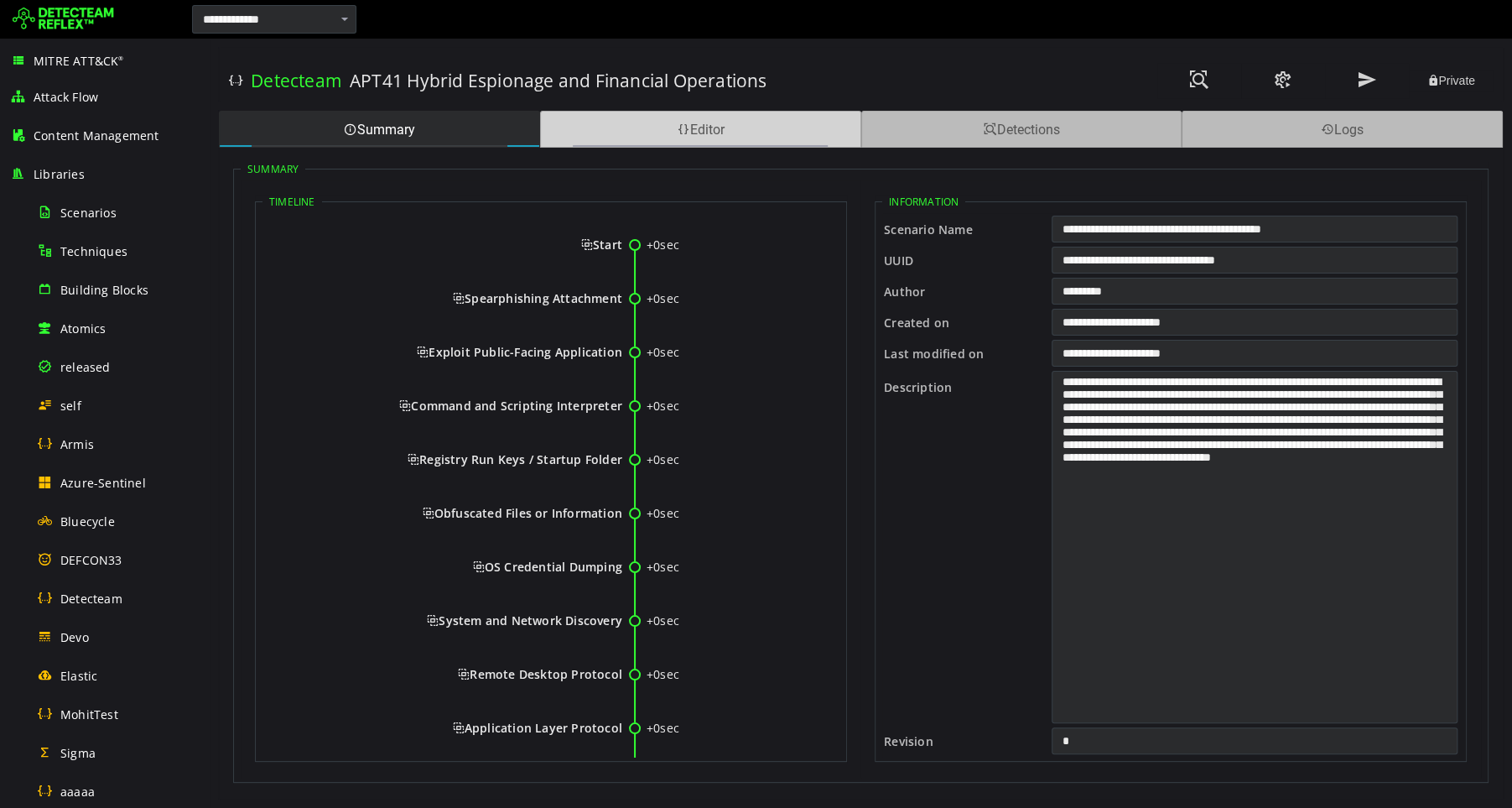 click on "Editor" at bounding box center [700, 129] 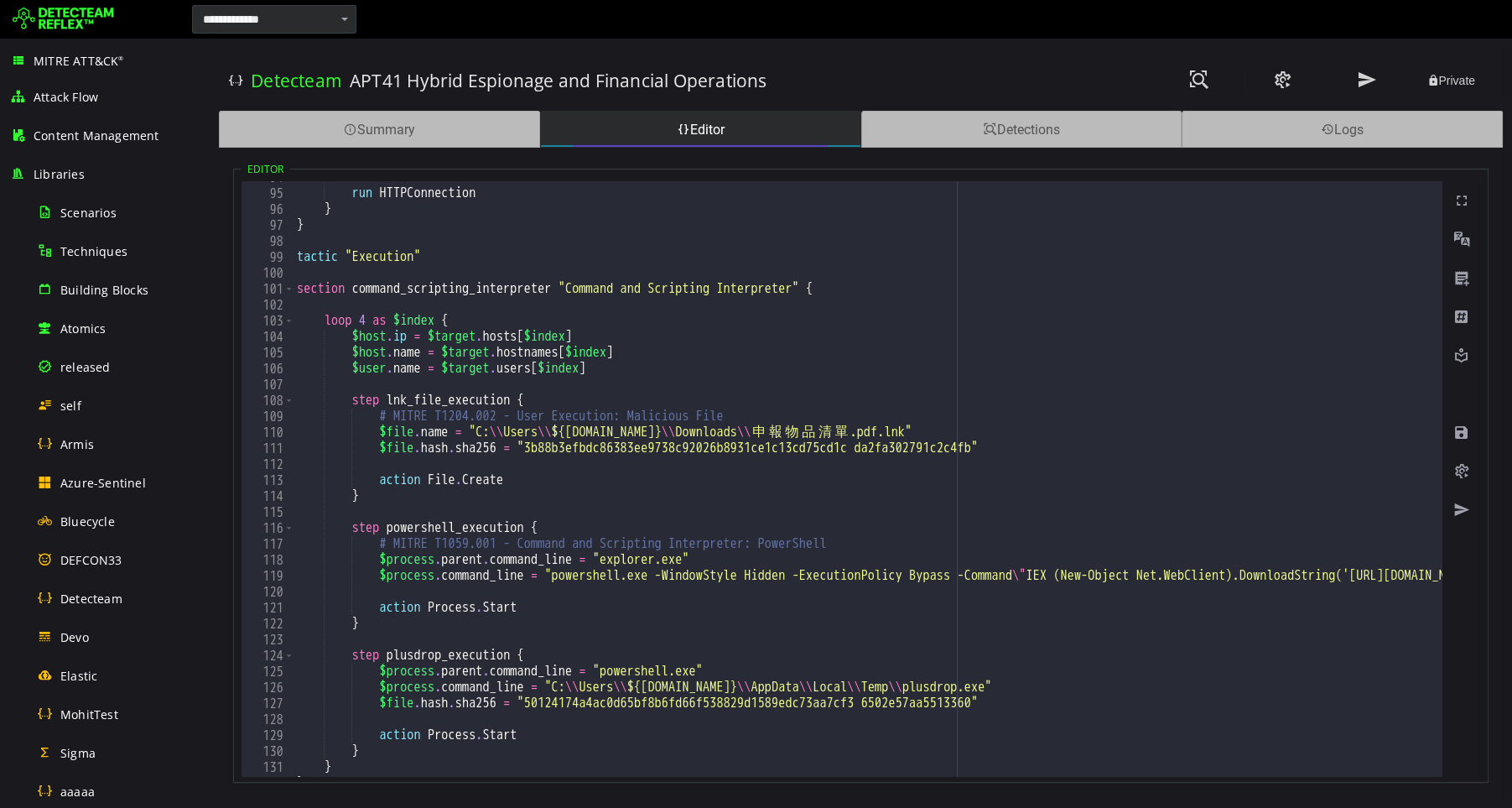 scroll, scrollTop: 0, scrollLeft: 0, axis: both 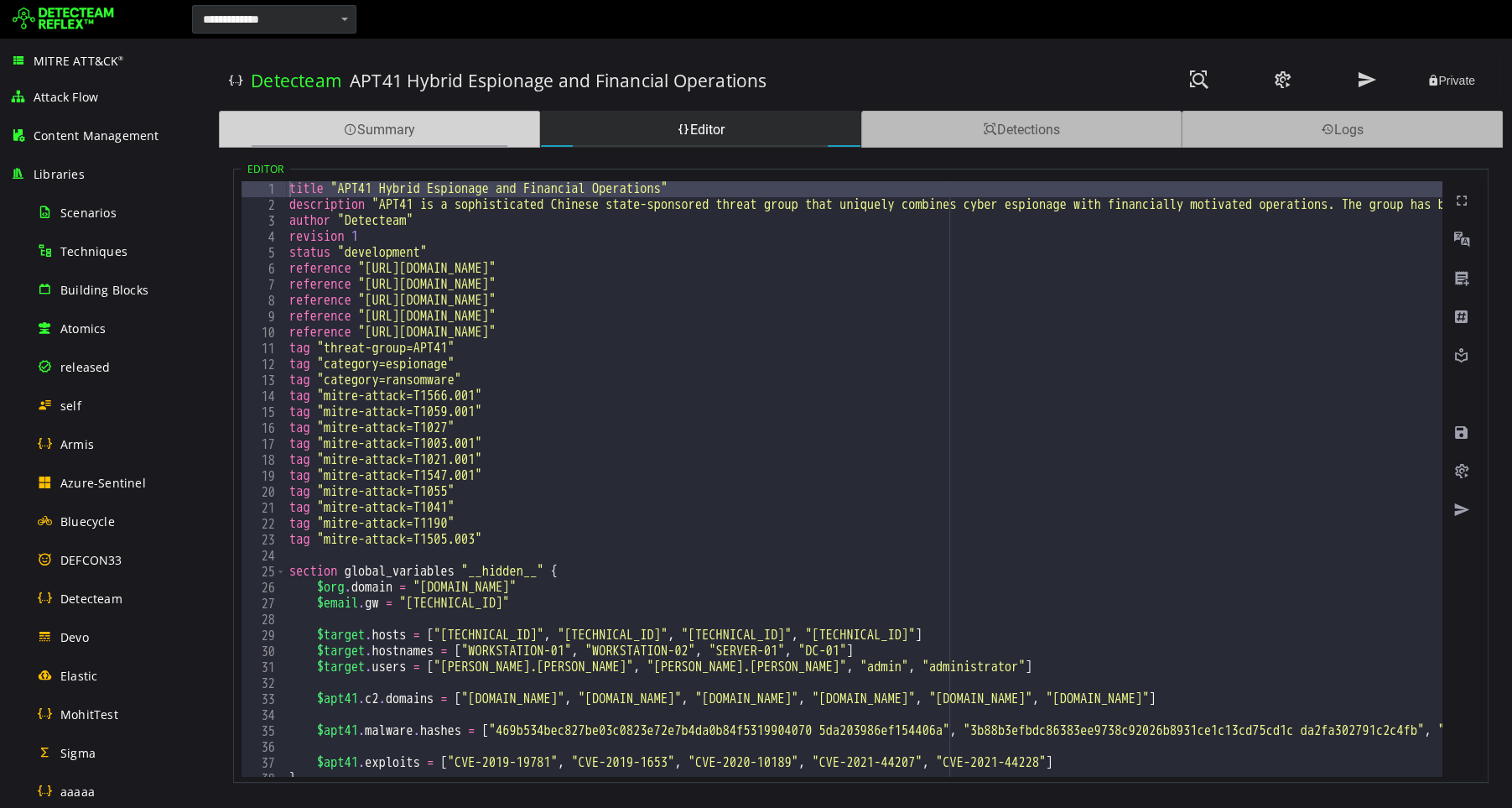 click on "Summary" at bounding box center [379, 129] 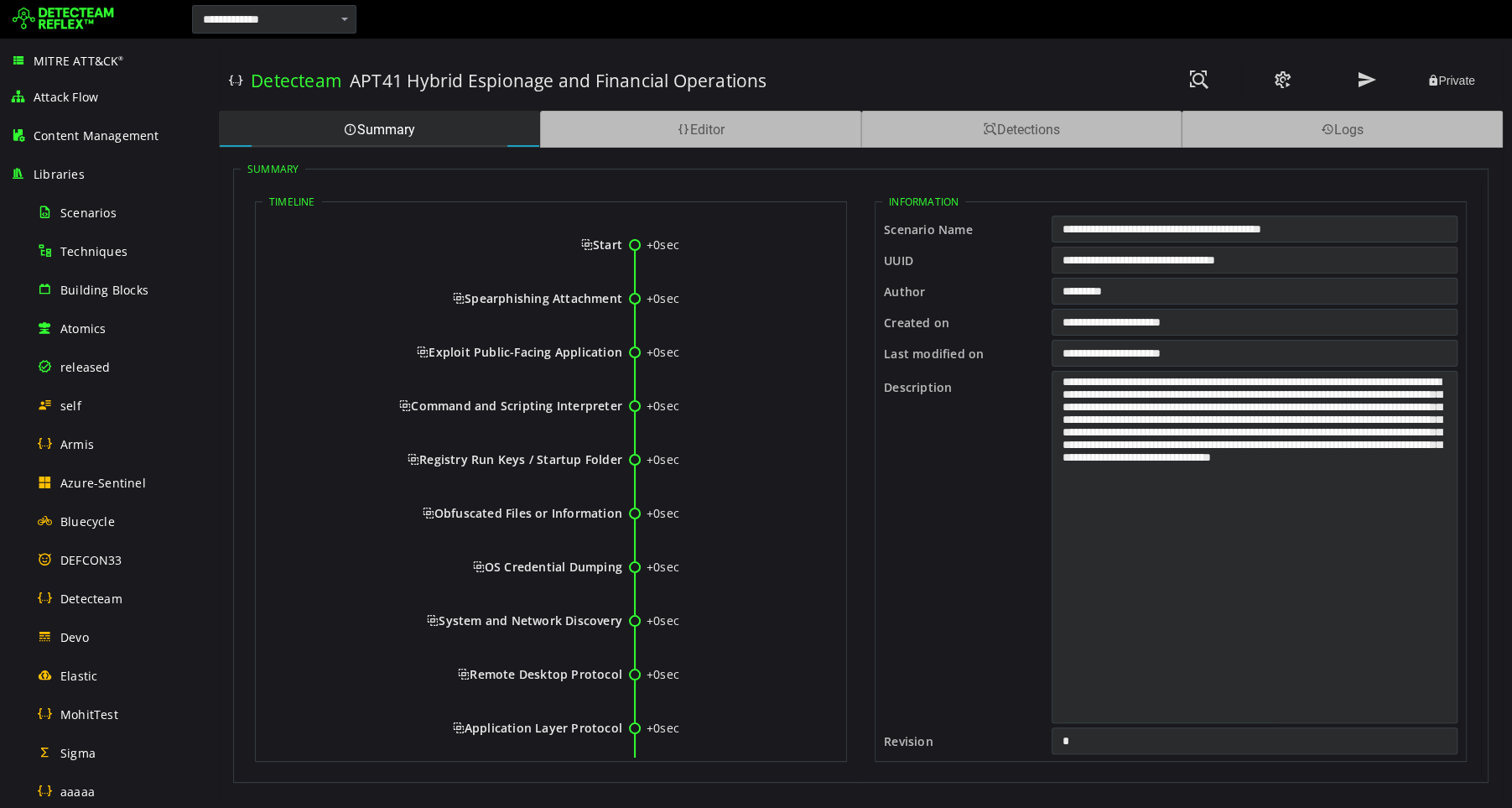 click on "**********" at bounding box center [1255, 260] 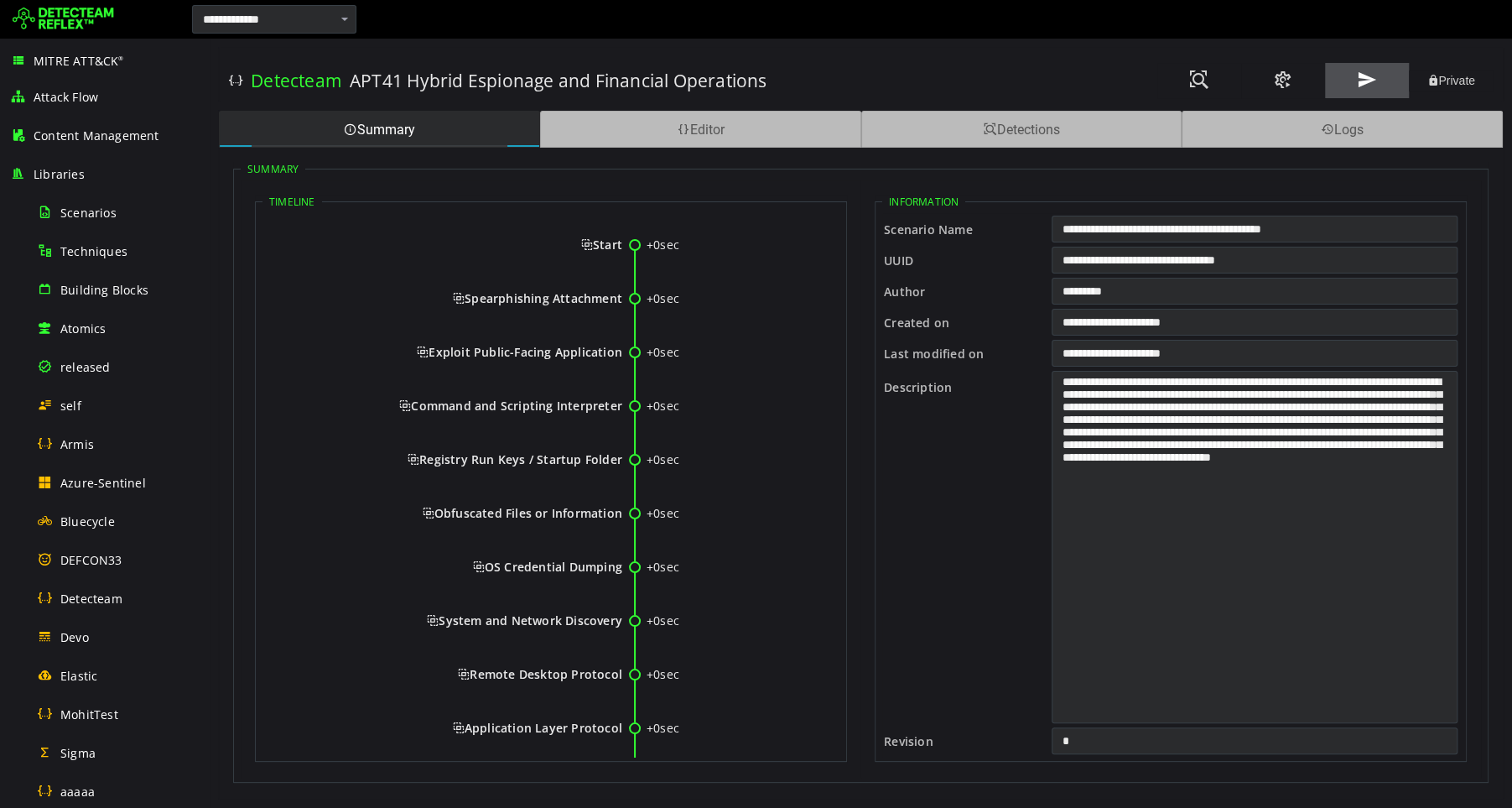 click at bounding box center (1367, 80) 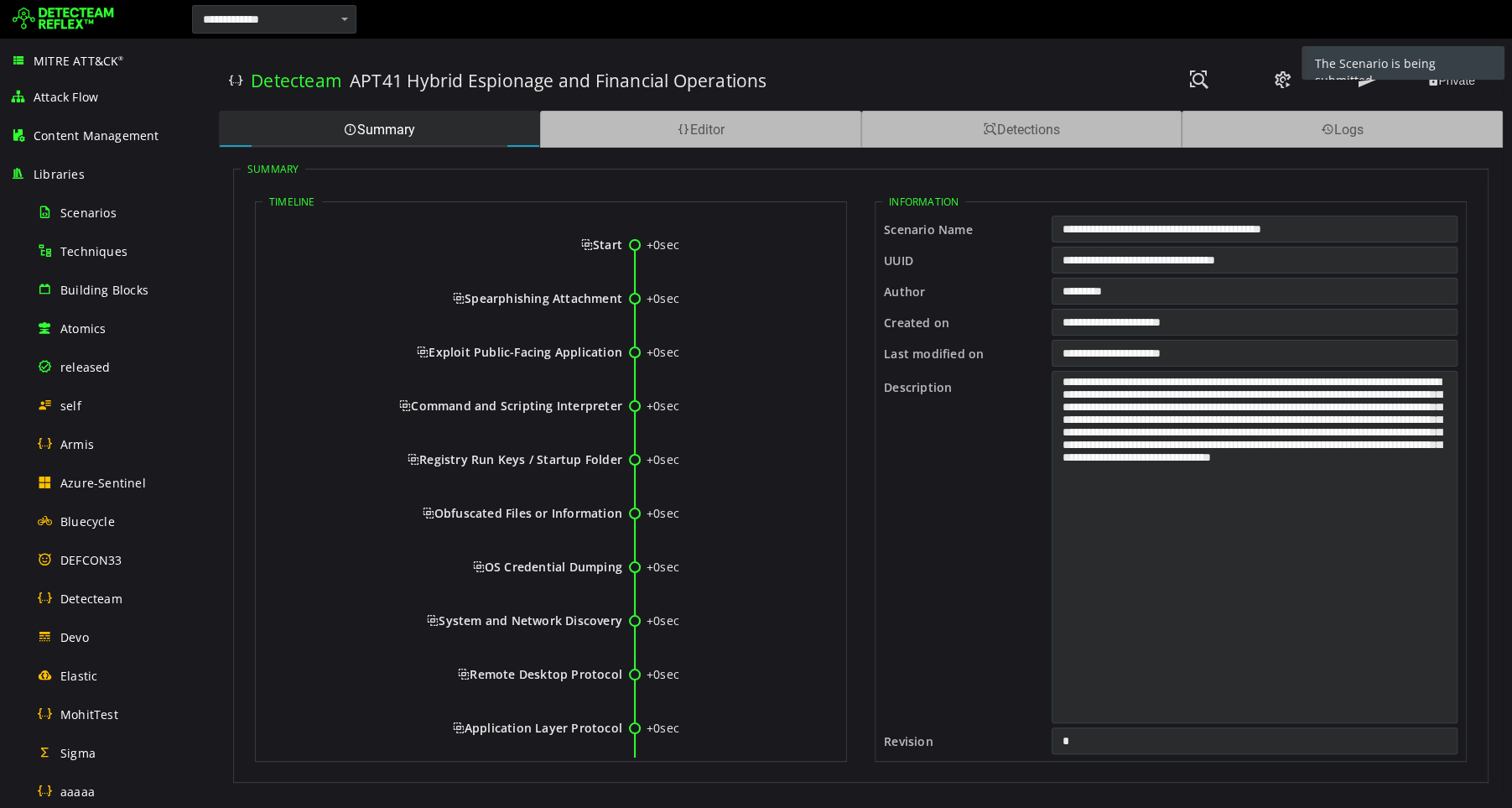 type 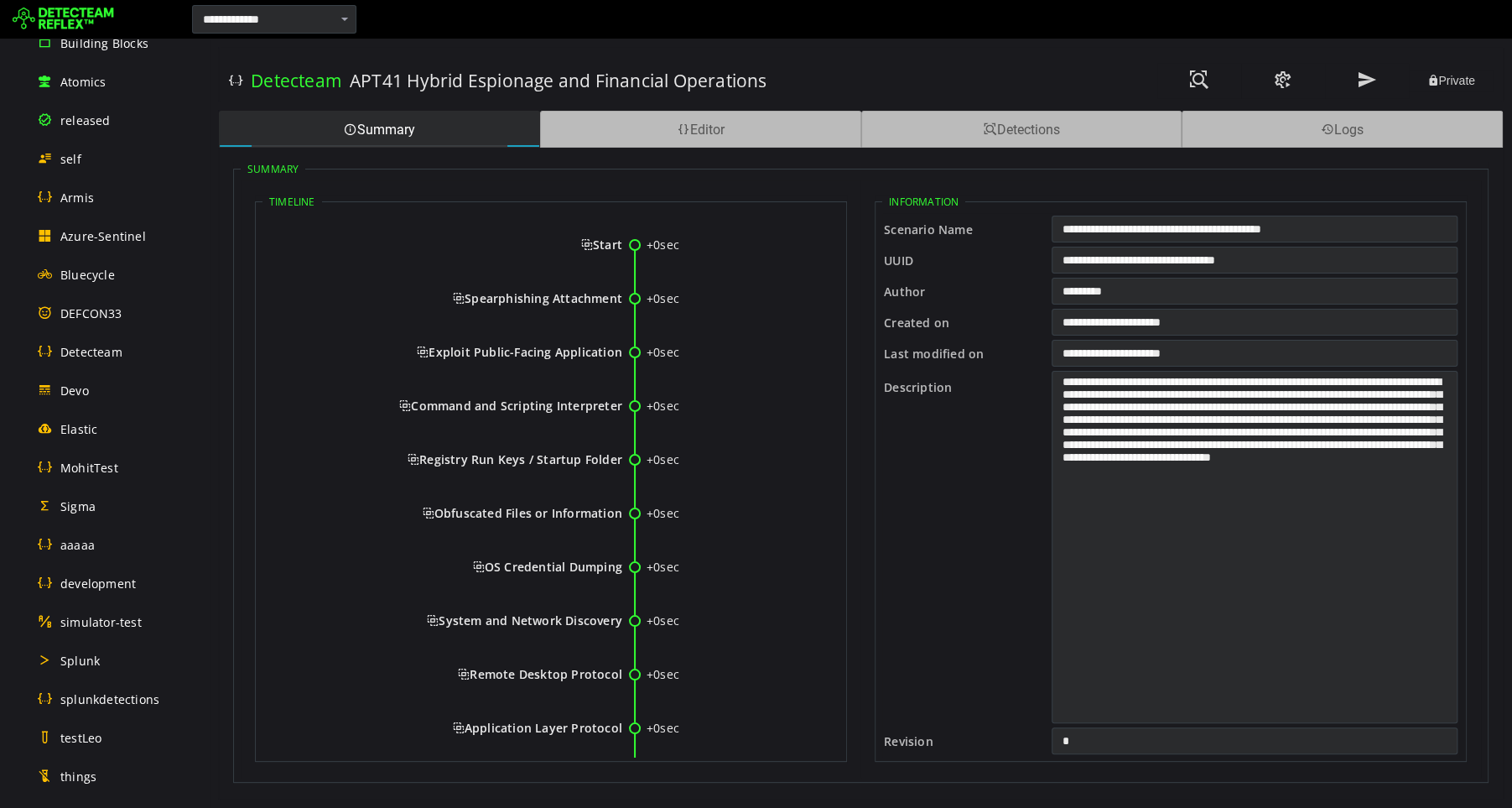 scroll, scrollTop: 659, scrollLeft: 0, axis: vertical 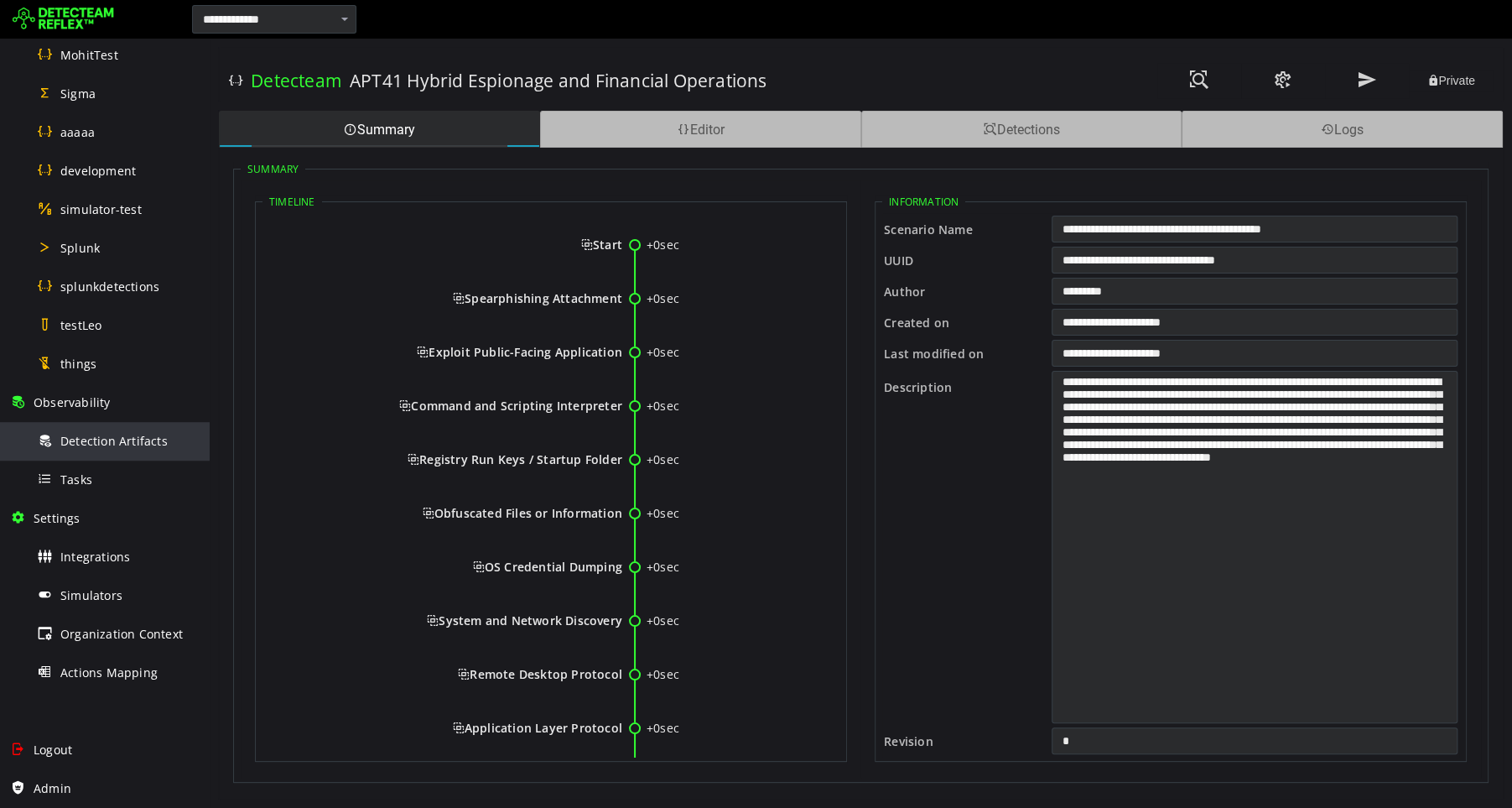click on "Detection Artifacts" at bounding box center (114, 440) 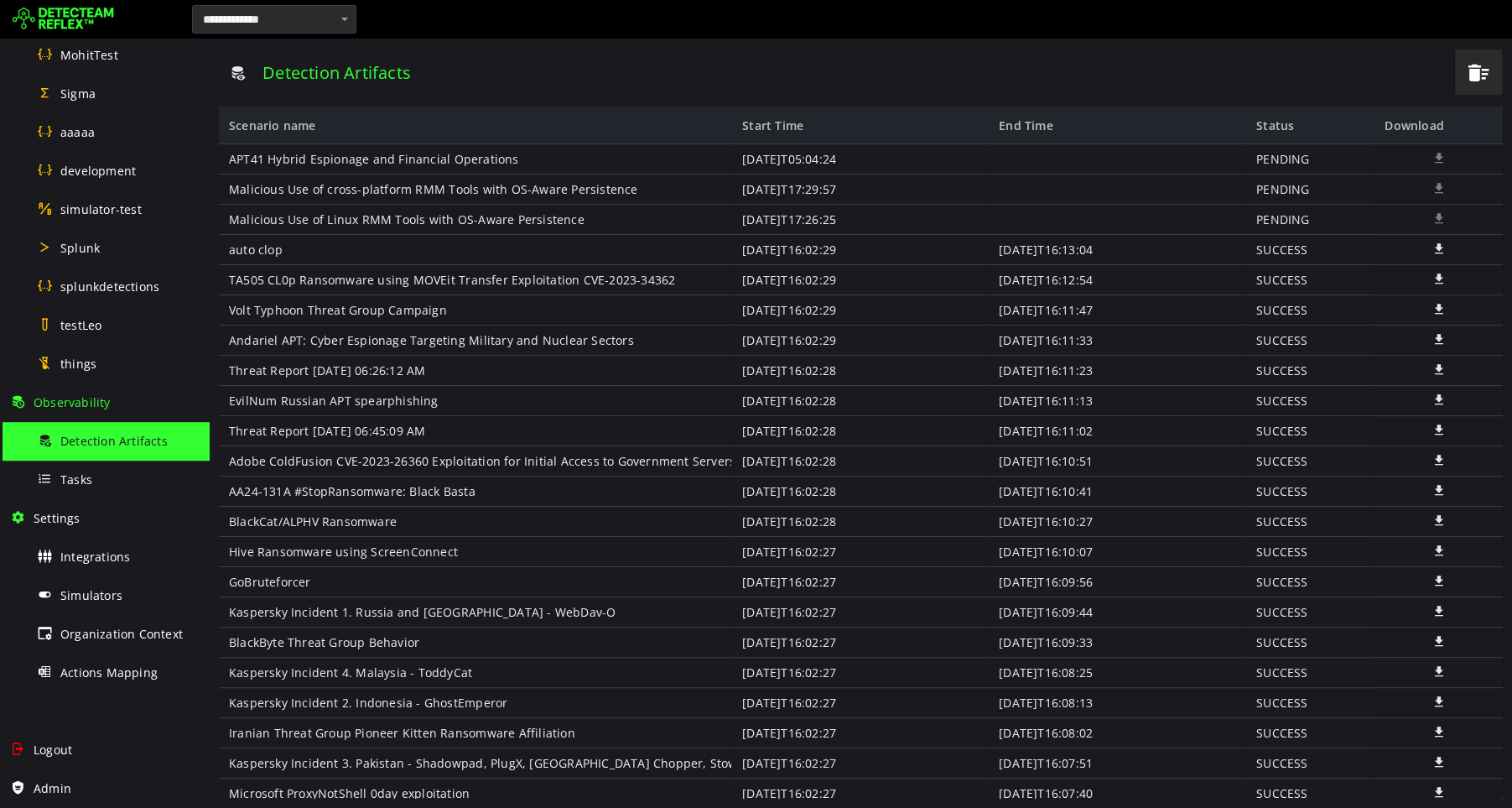 scroll, scrollTop: 0, scrollLeft: 0, axis: both 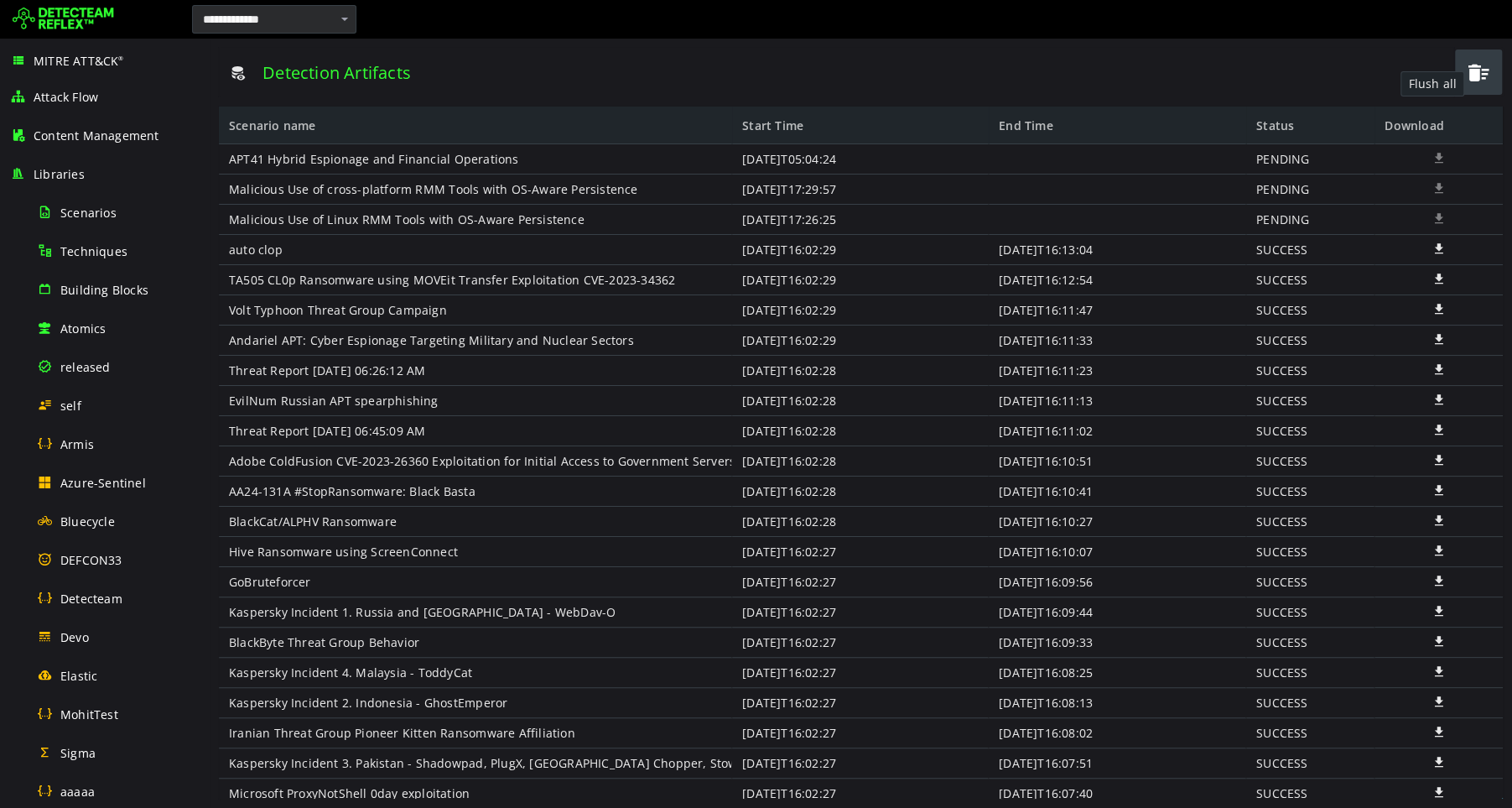 click at bounding box center [1478, 72] 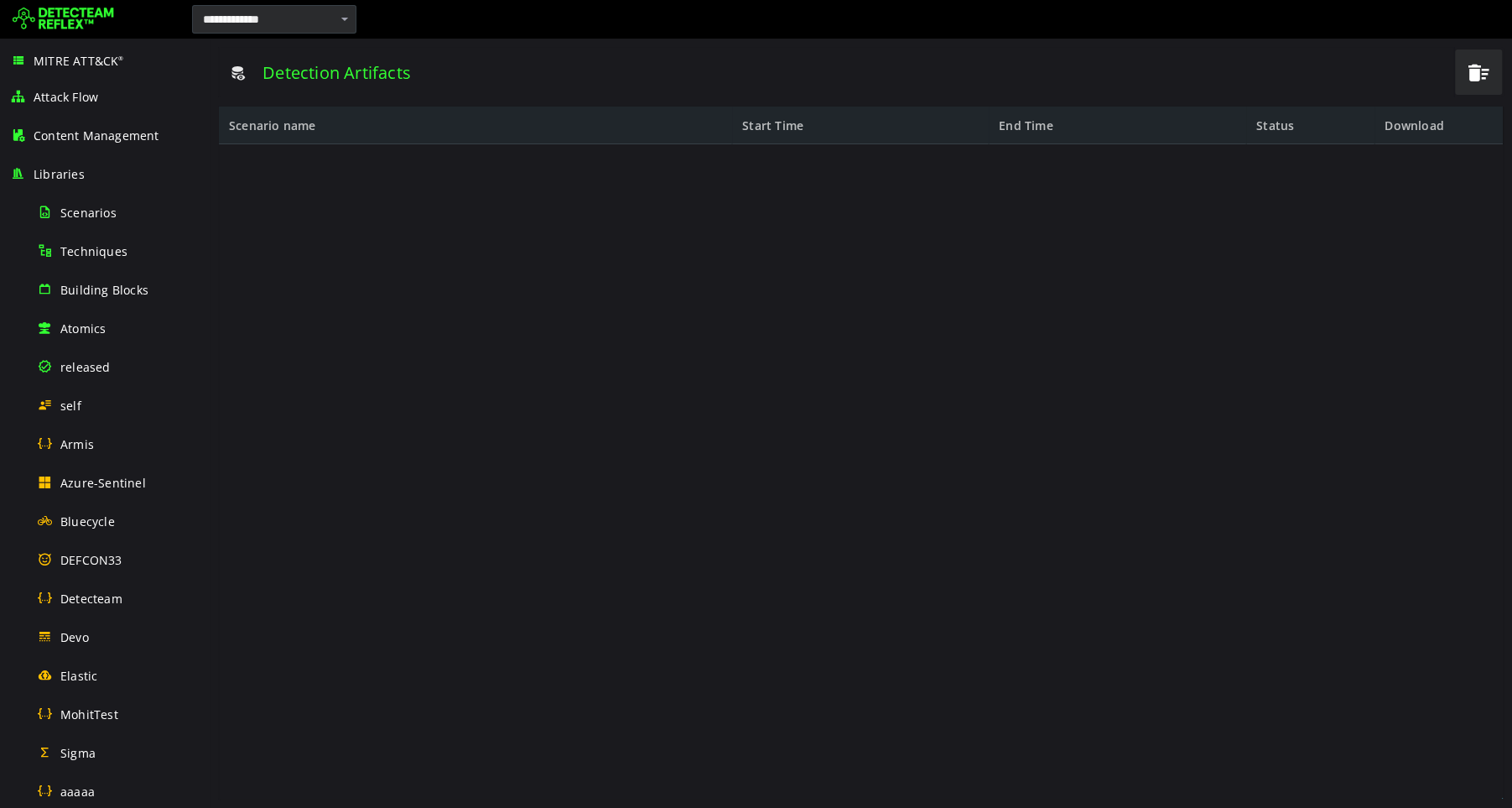 scroll, scrollTop: 0, scrollLeft: 0, axis: both 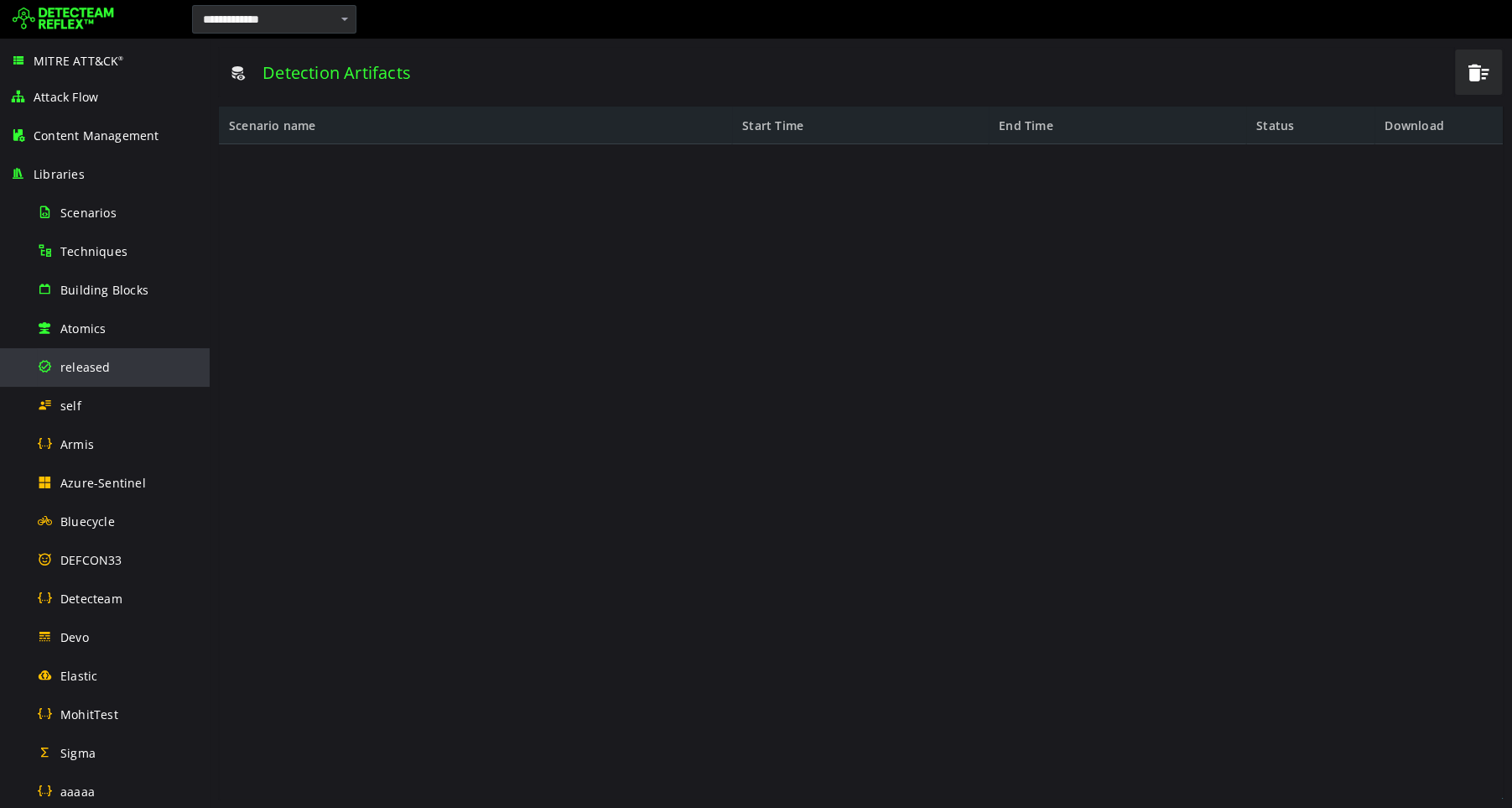 click on "released" at bounding box center (86, 367) 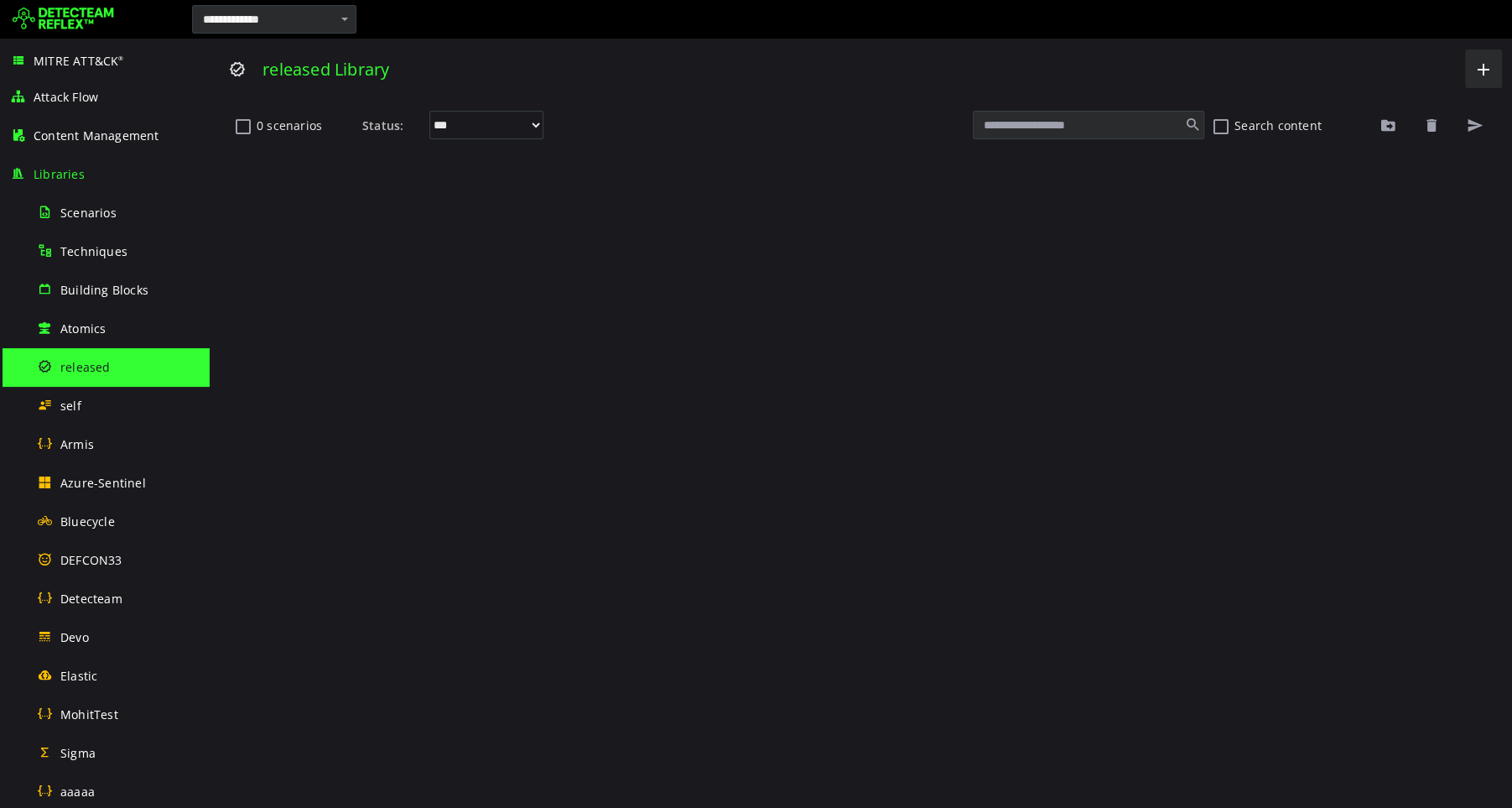scroll, scrollTop: 0, scrollLeft: 0, axis: both 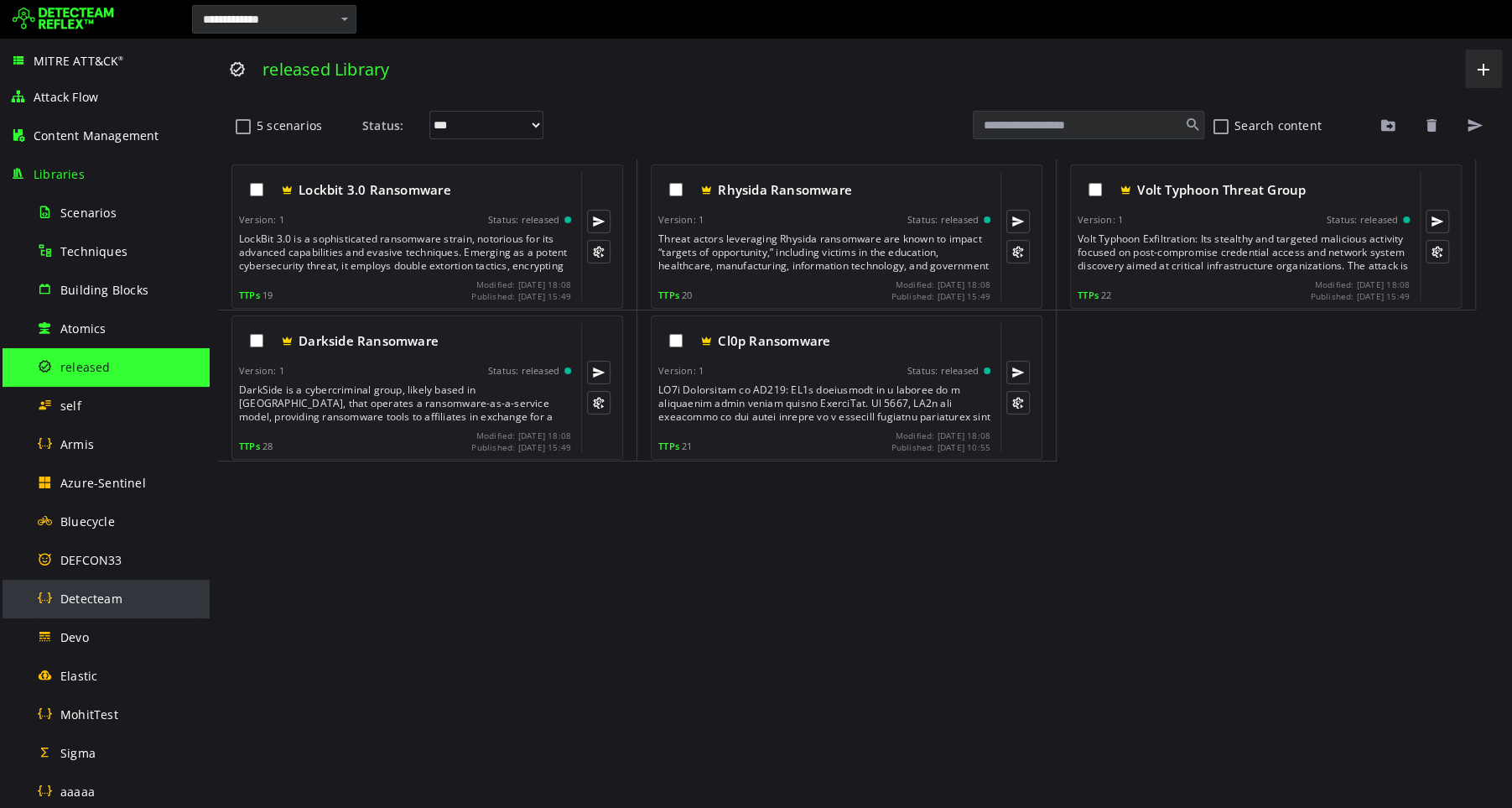 click on "Detecteam" at bounding box center (118, 598) 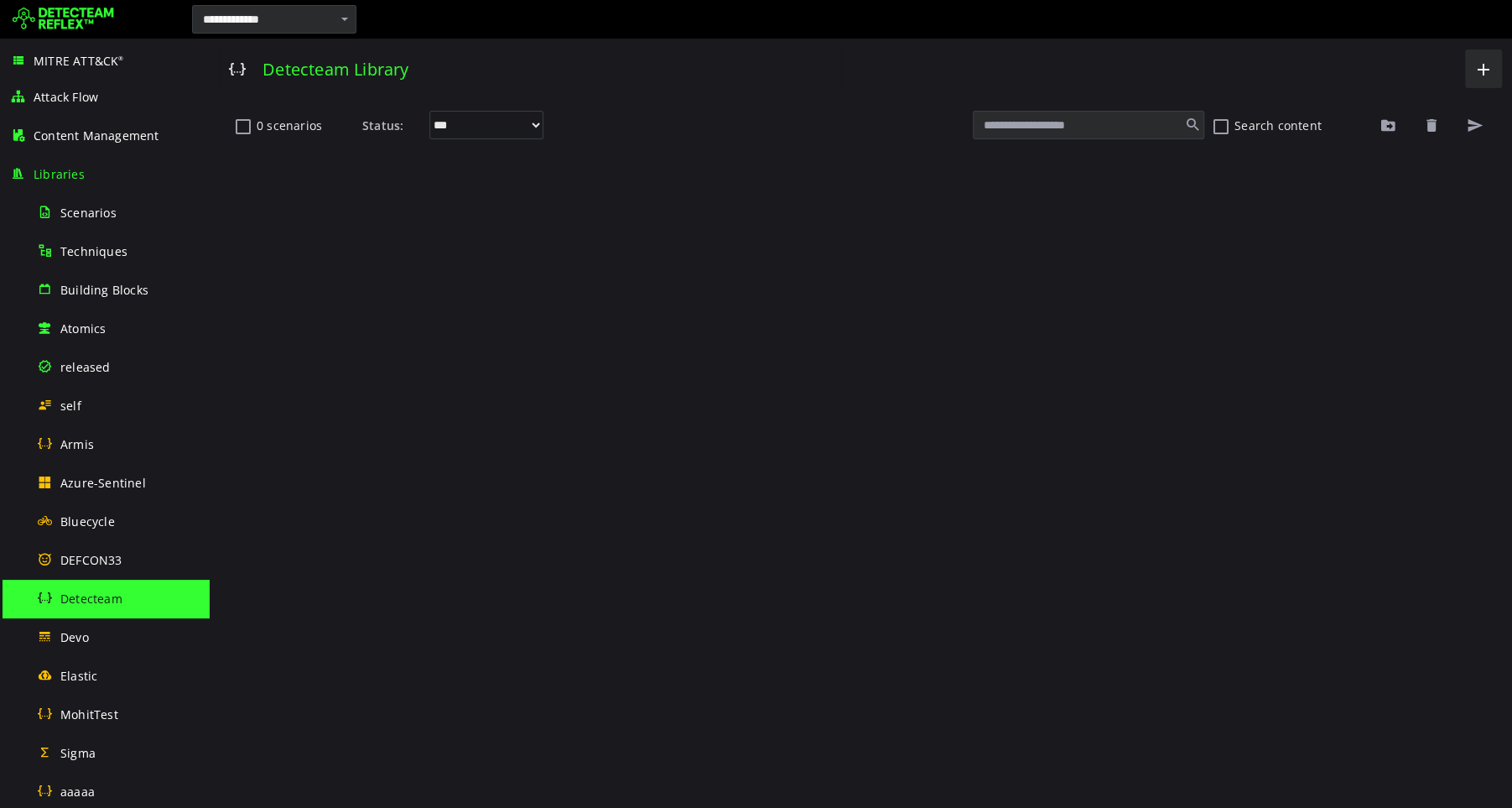 scroll, scrollTop: 0, scrollLeft: 0, axis: both 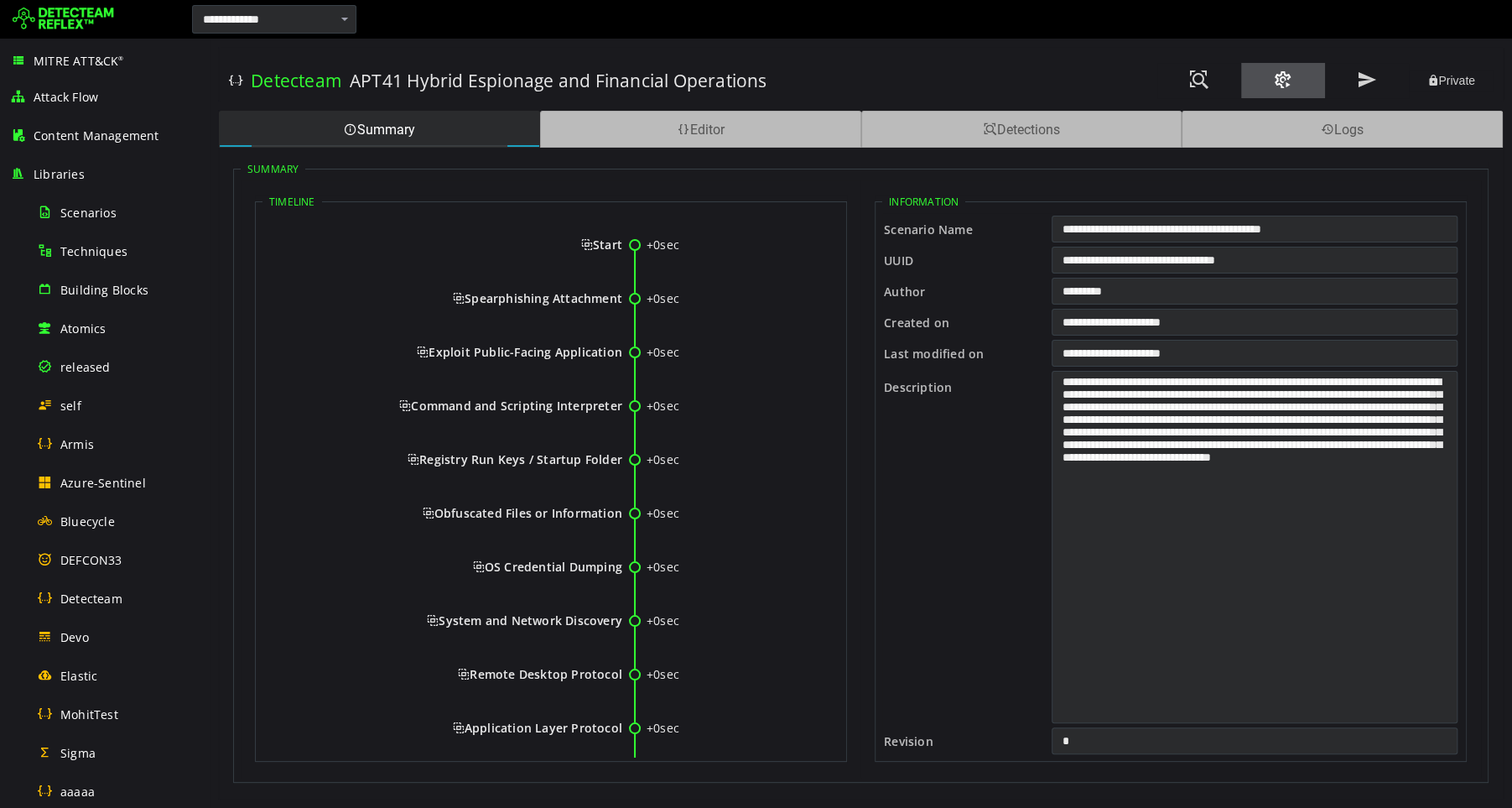 click at bounding box center (1283, 80) 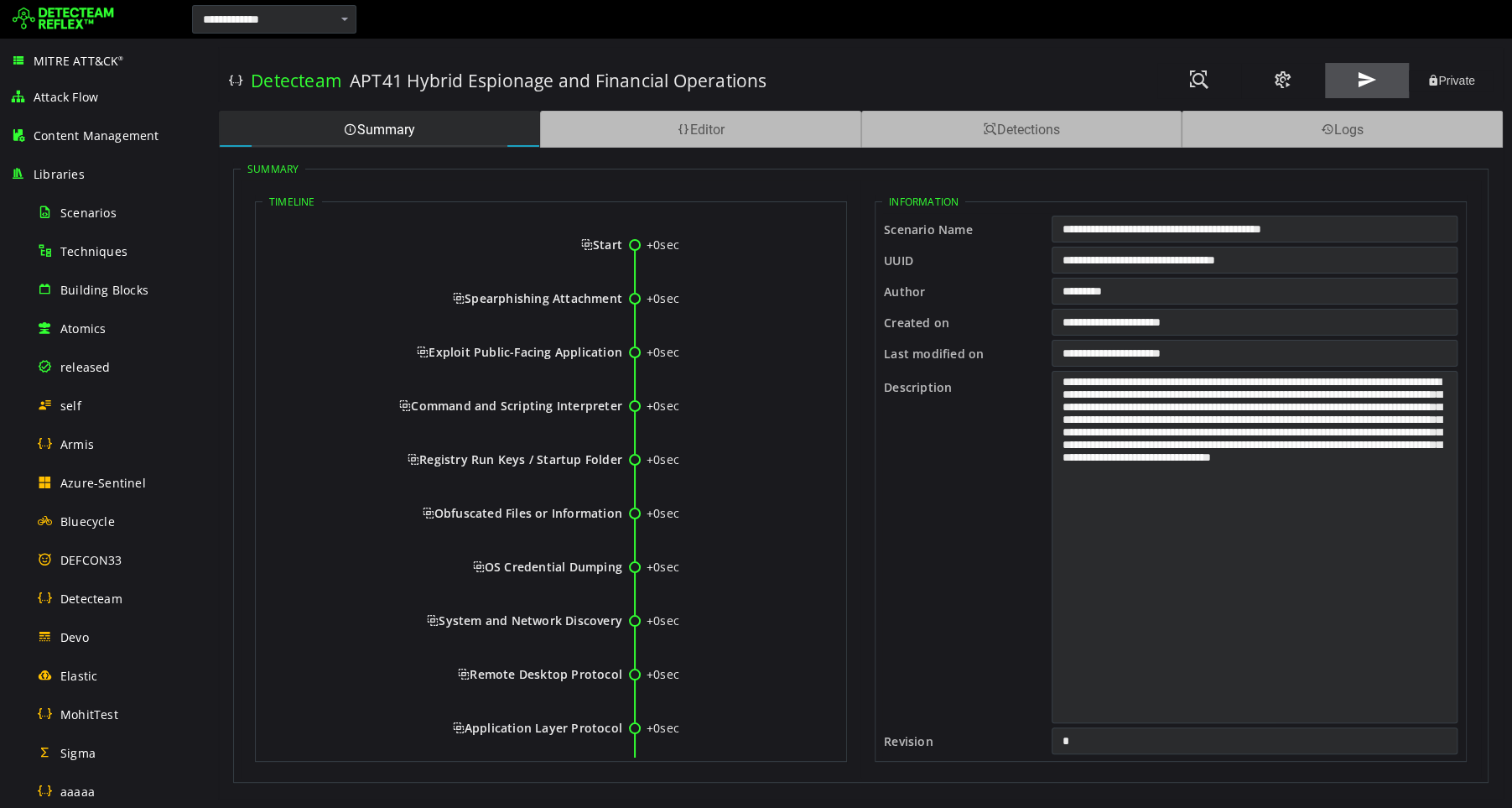click at bounding box center (1367, 80) 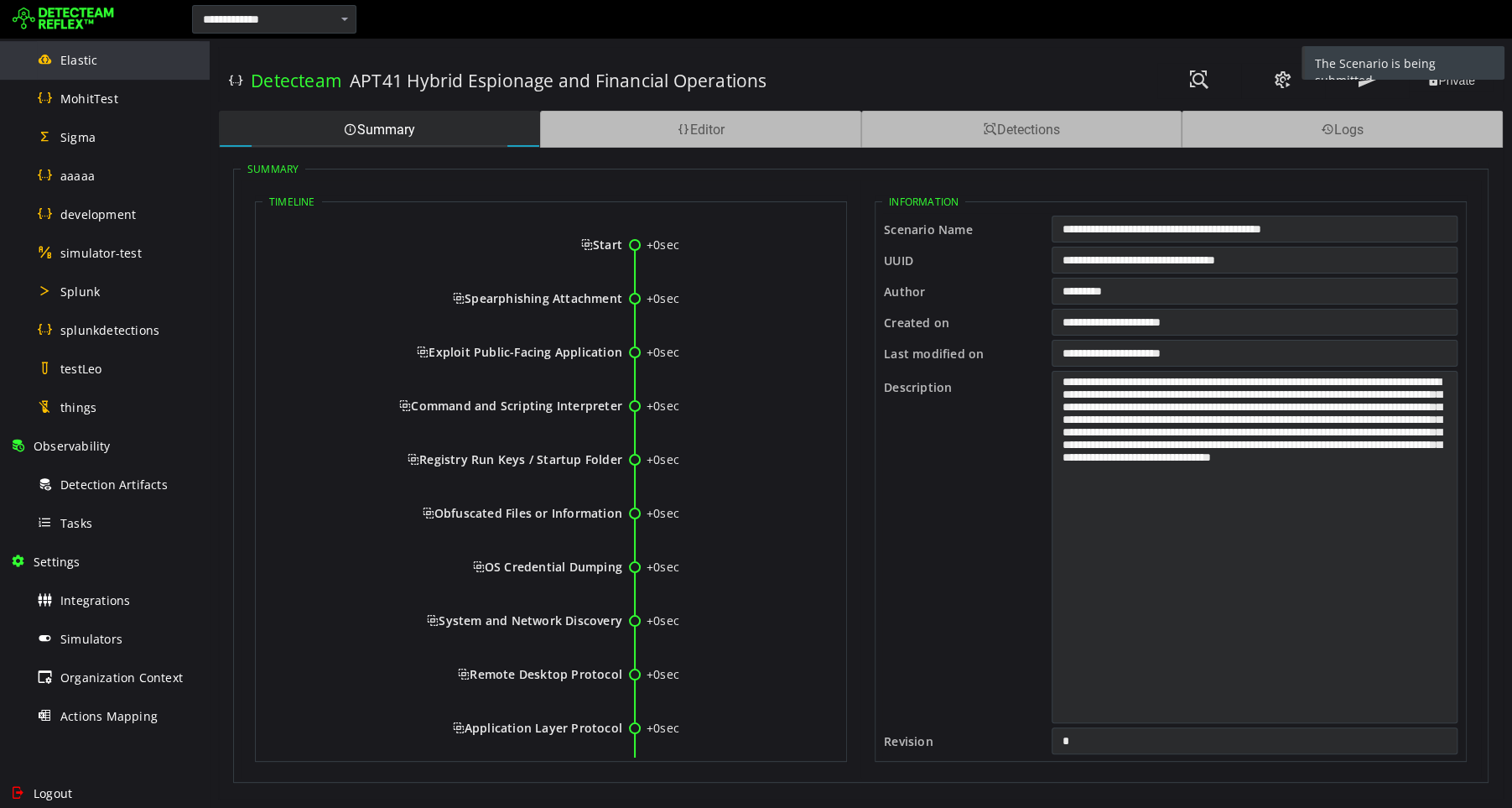 scroll, scrollTop: 618, scrollLeft: 0, axis: vertical 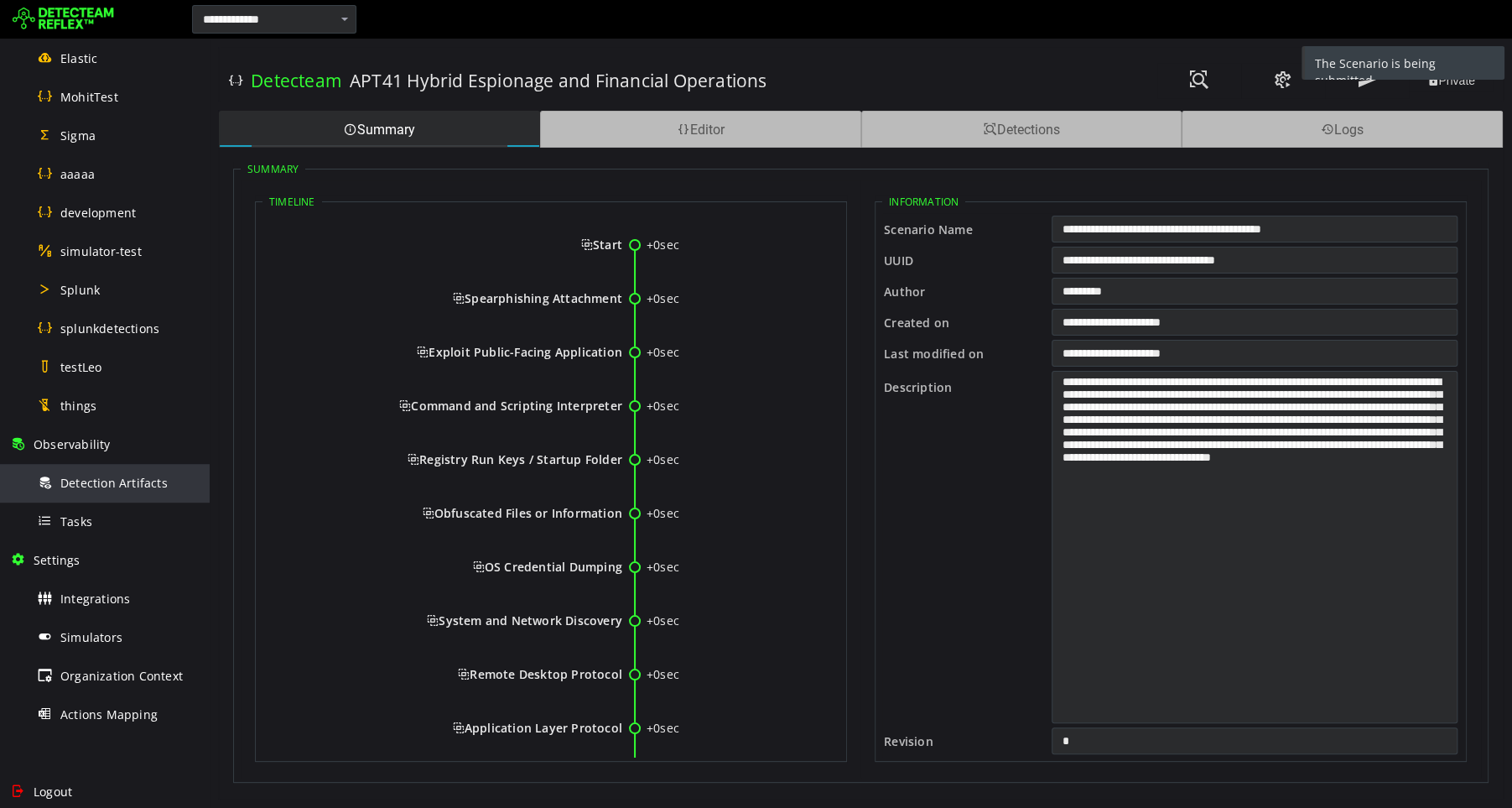 click on "Detection Artifacts" at bounding box center (114, 482) 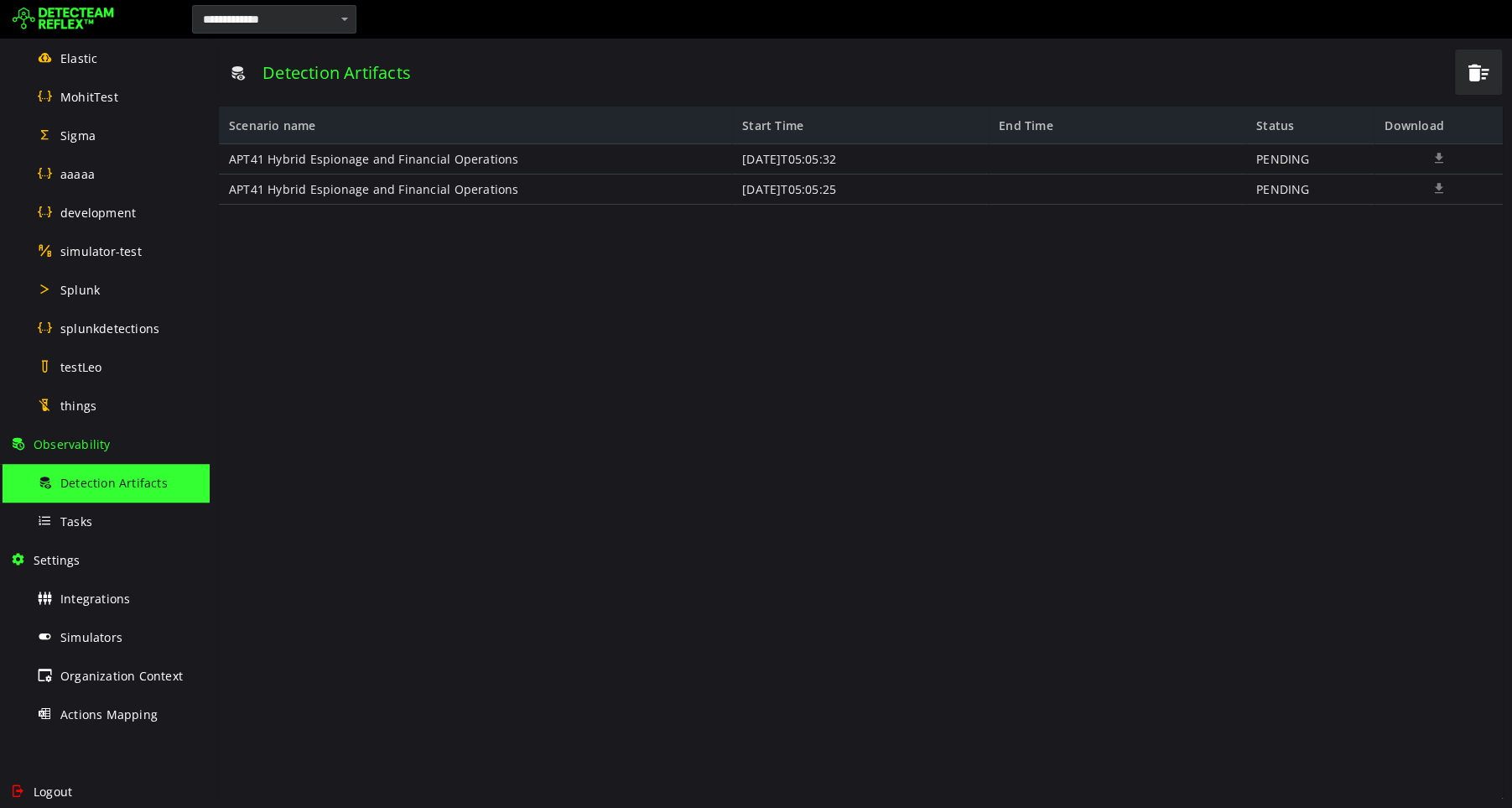 scroll, scrollTop: 0, scrollLeft: 0, axis: both 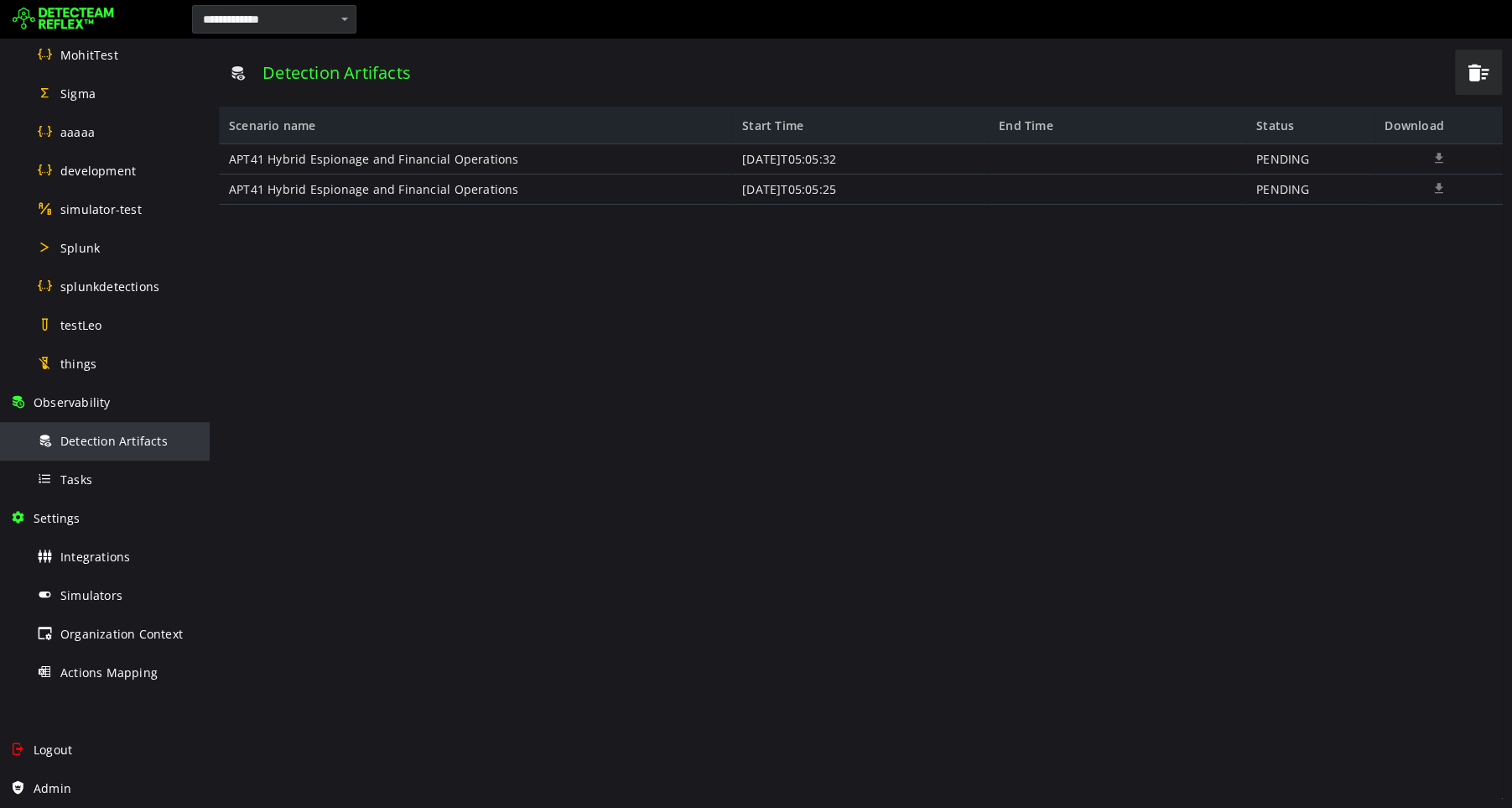 click on "Detection Artifacts" at bounding box center [114, 440] 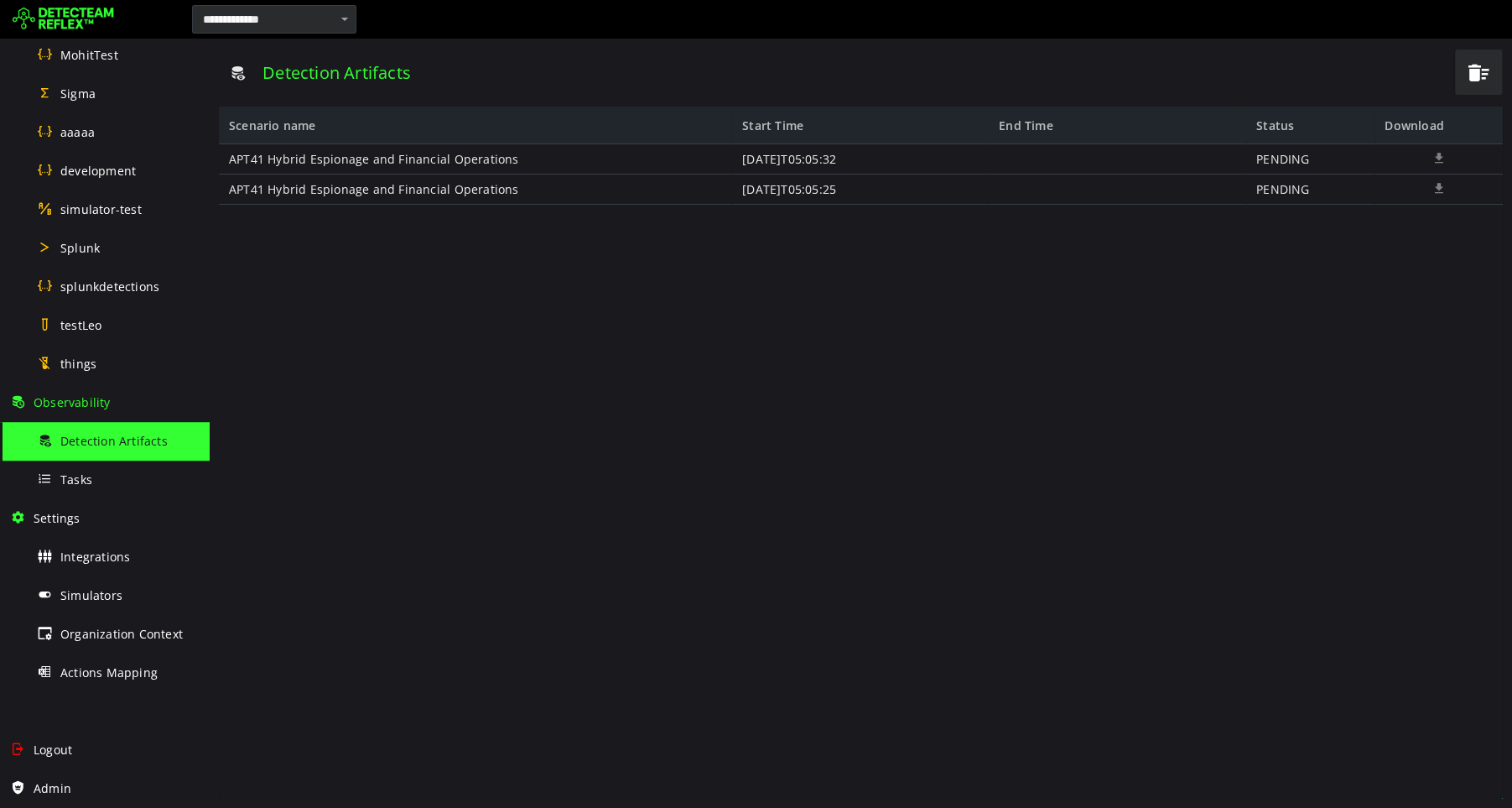 scroll, scrollTop: 0, scrollLeft: 0, axis: both 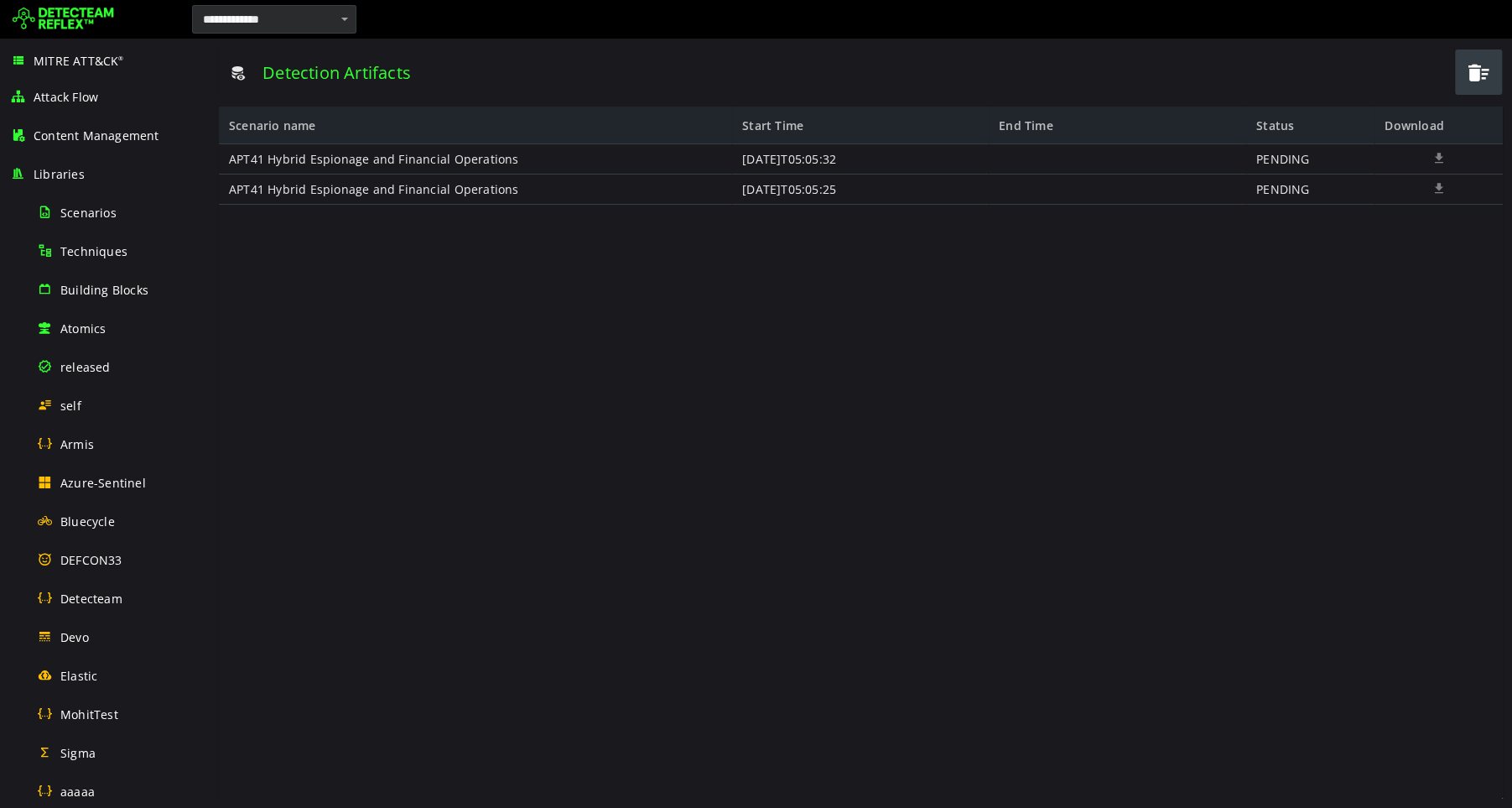 click at bounding box center (1478, 72) 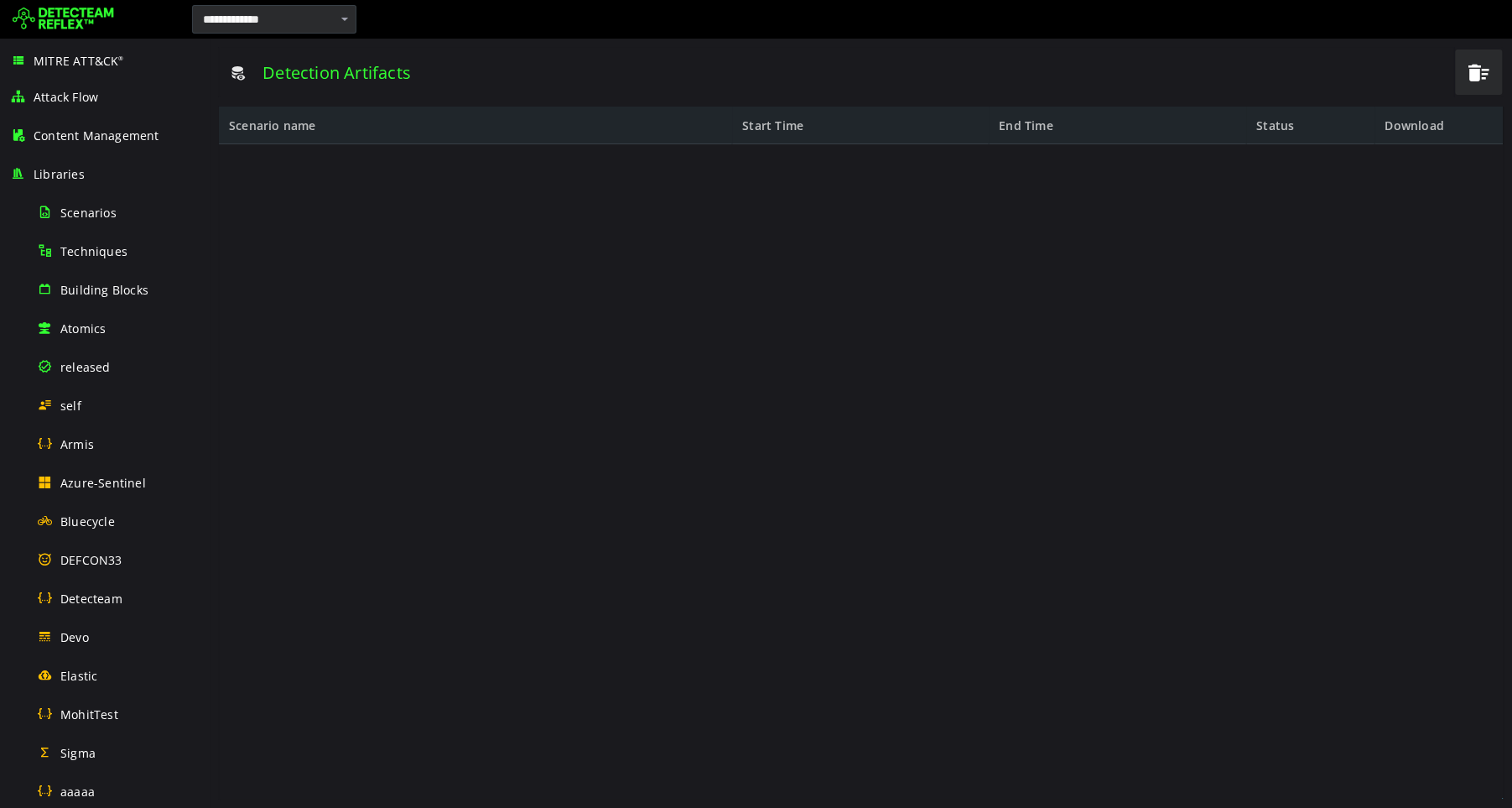 scroll, scrollTop: 0, scrollLeft: 0, axis: both 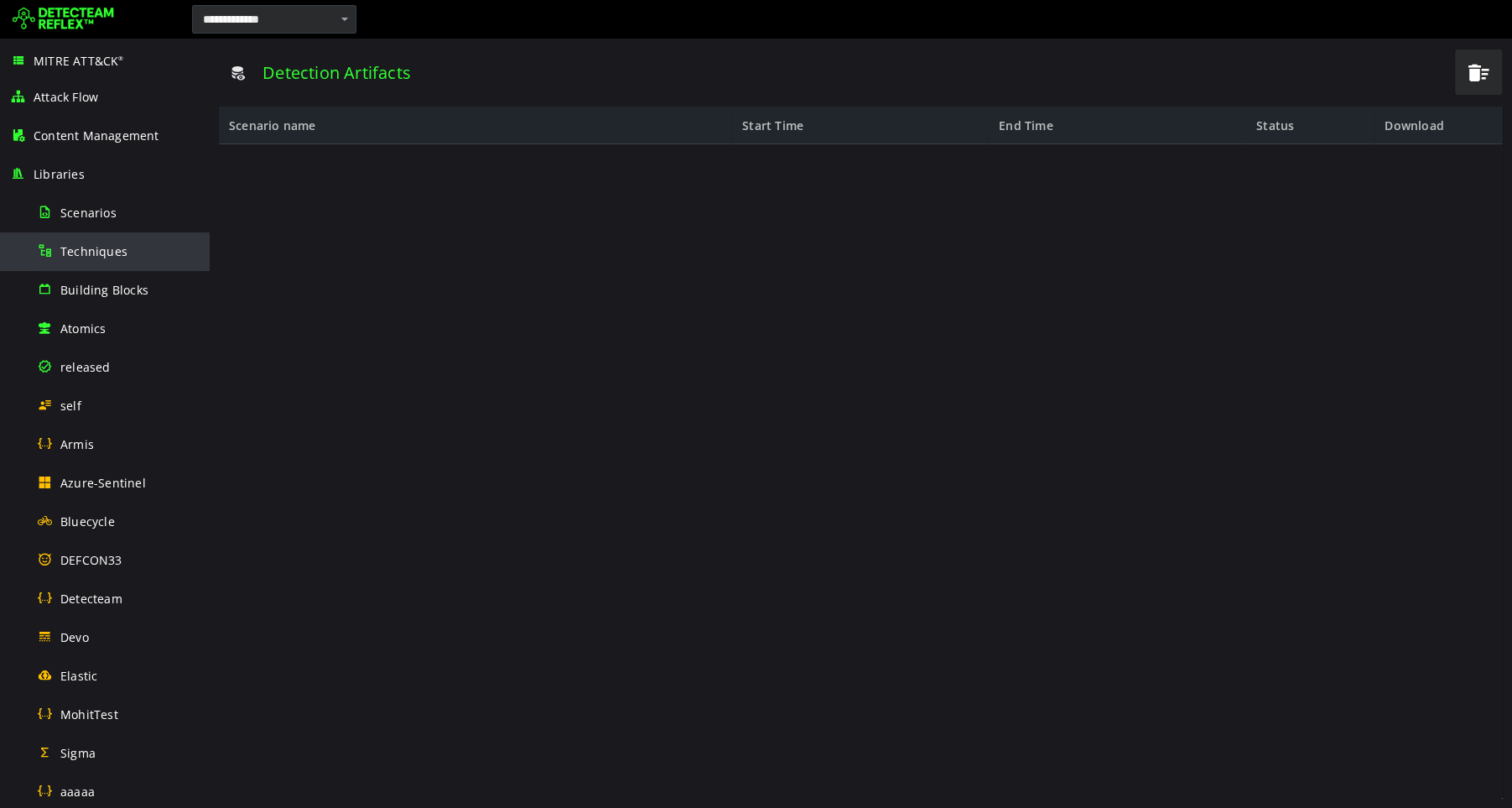click on "Techniques" at bounding box center [94, 251] 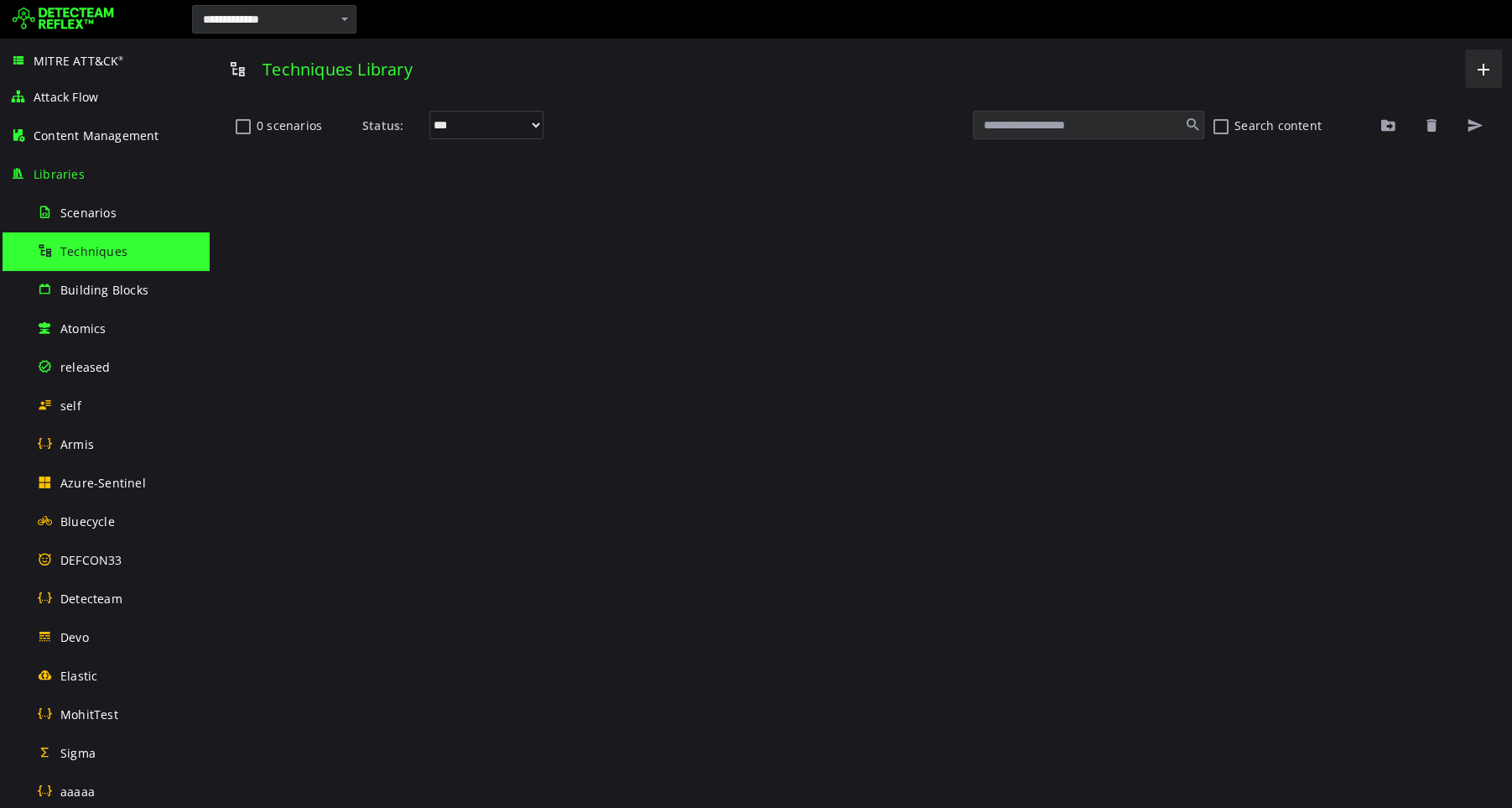 scroll, scrollTop: 0, scrollLeft: 0, axis: both 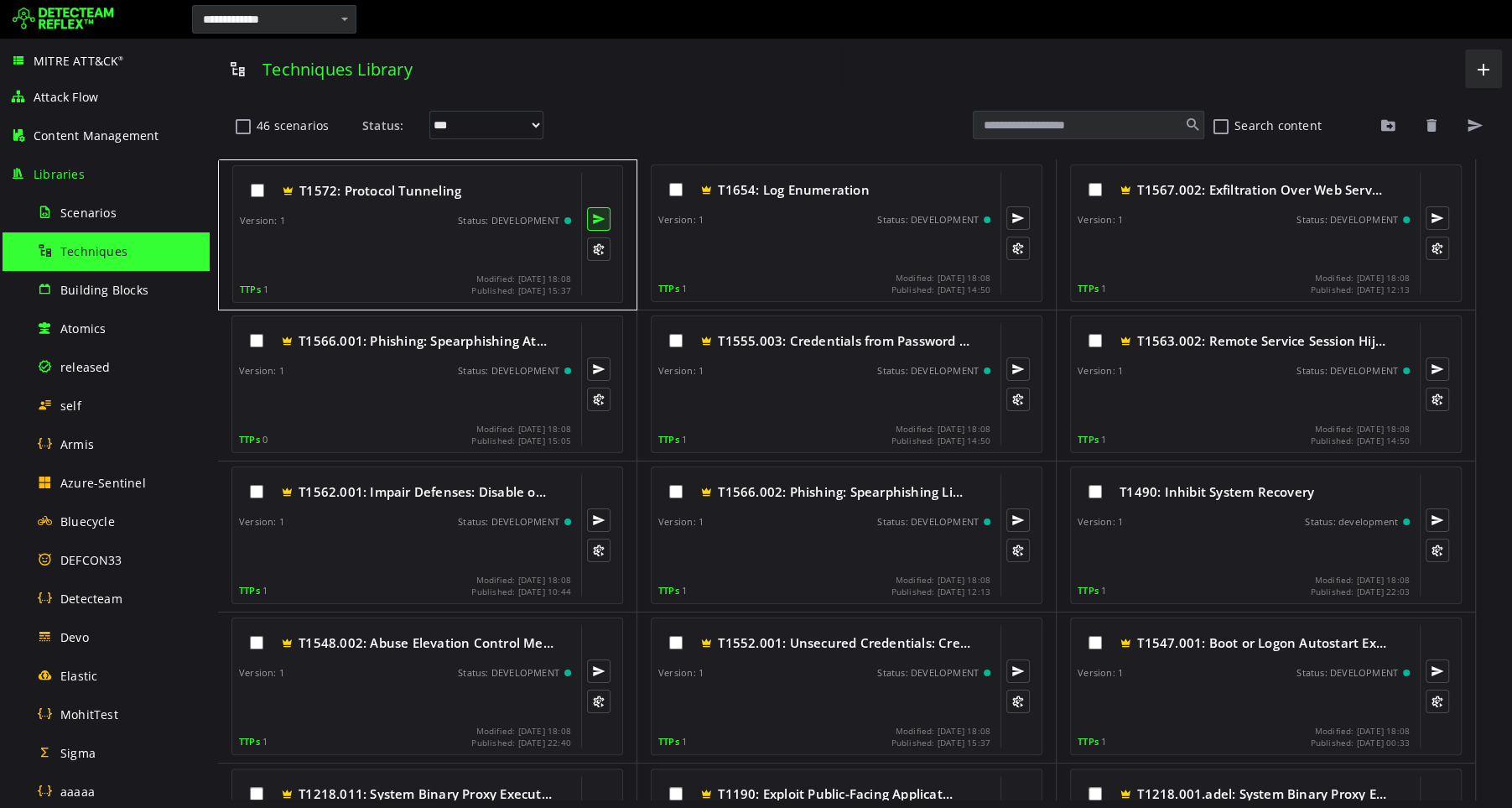 click at bounding box center [599, 219] 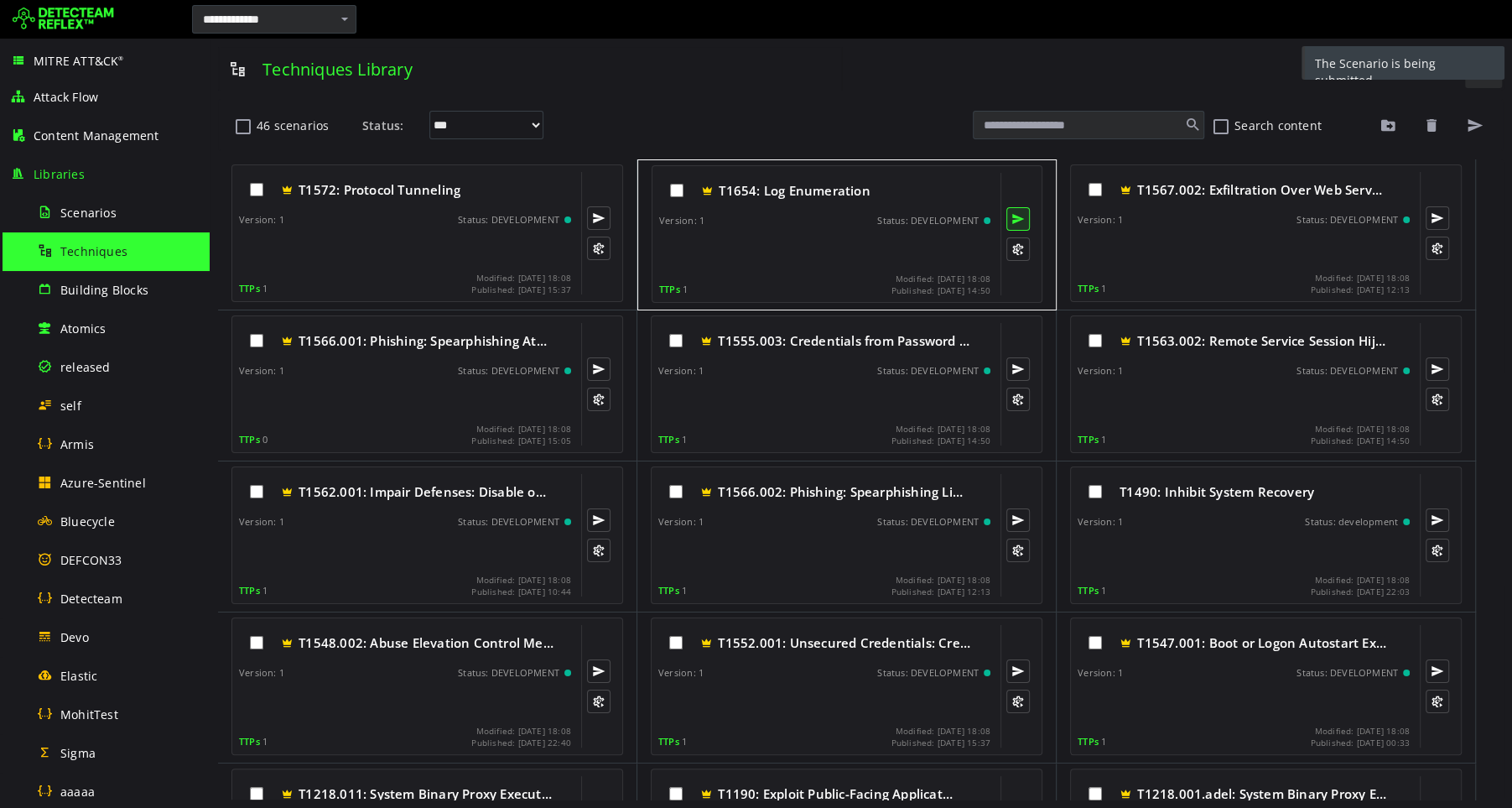 click at bounding box center (1018, 219) 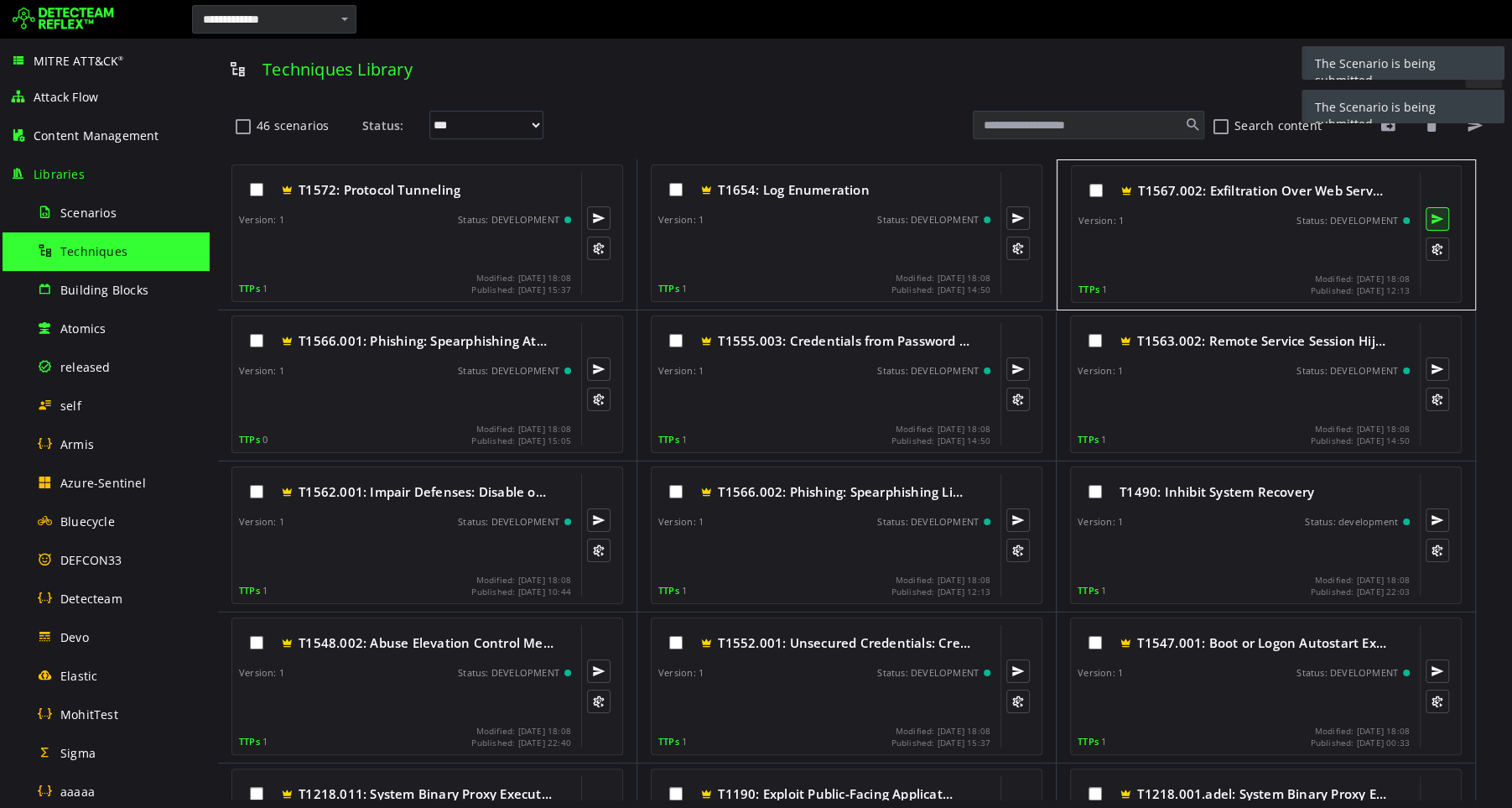 click at bounding box center [1437, 219] 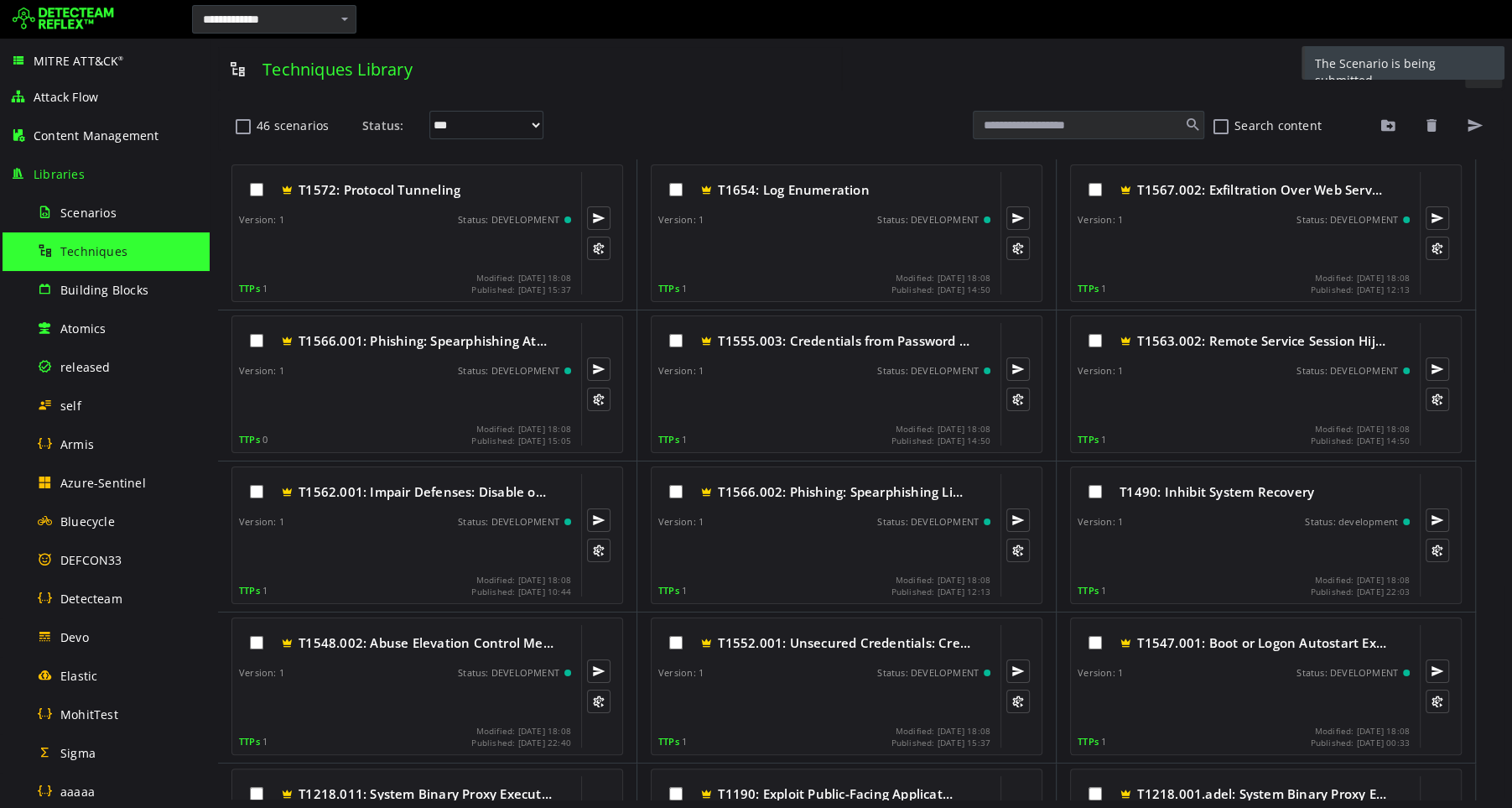 scroll, scrollTop: 659, scrollLeft: 0, axis: vertical 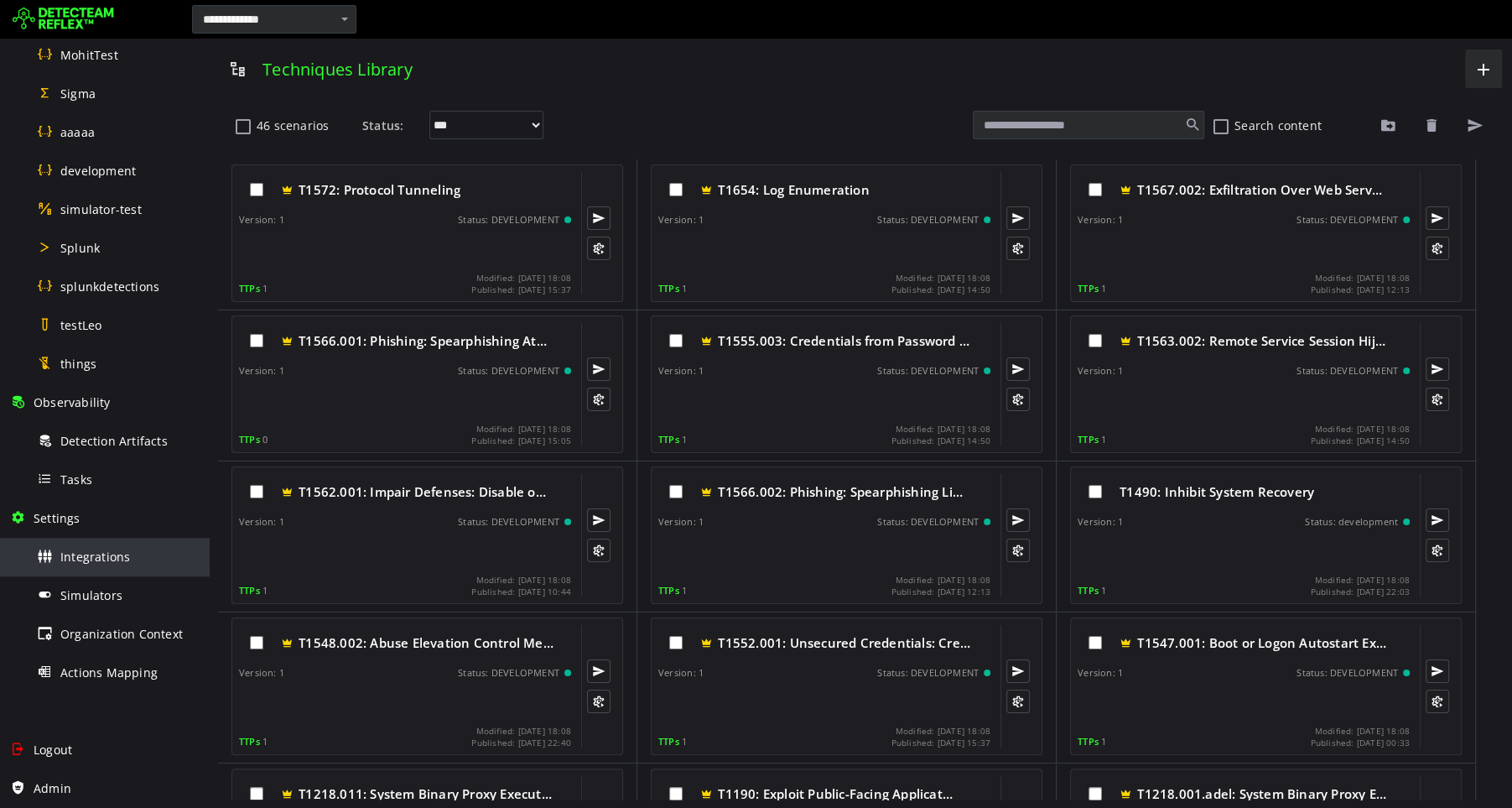 click on "Integrations" at bounding box center (95, 556) 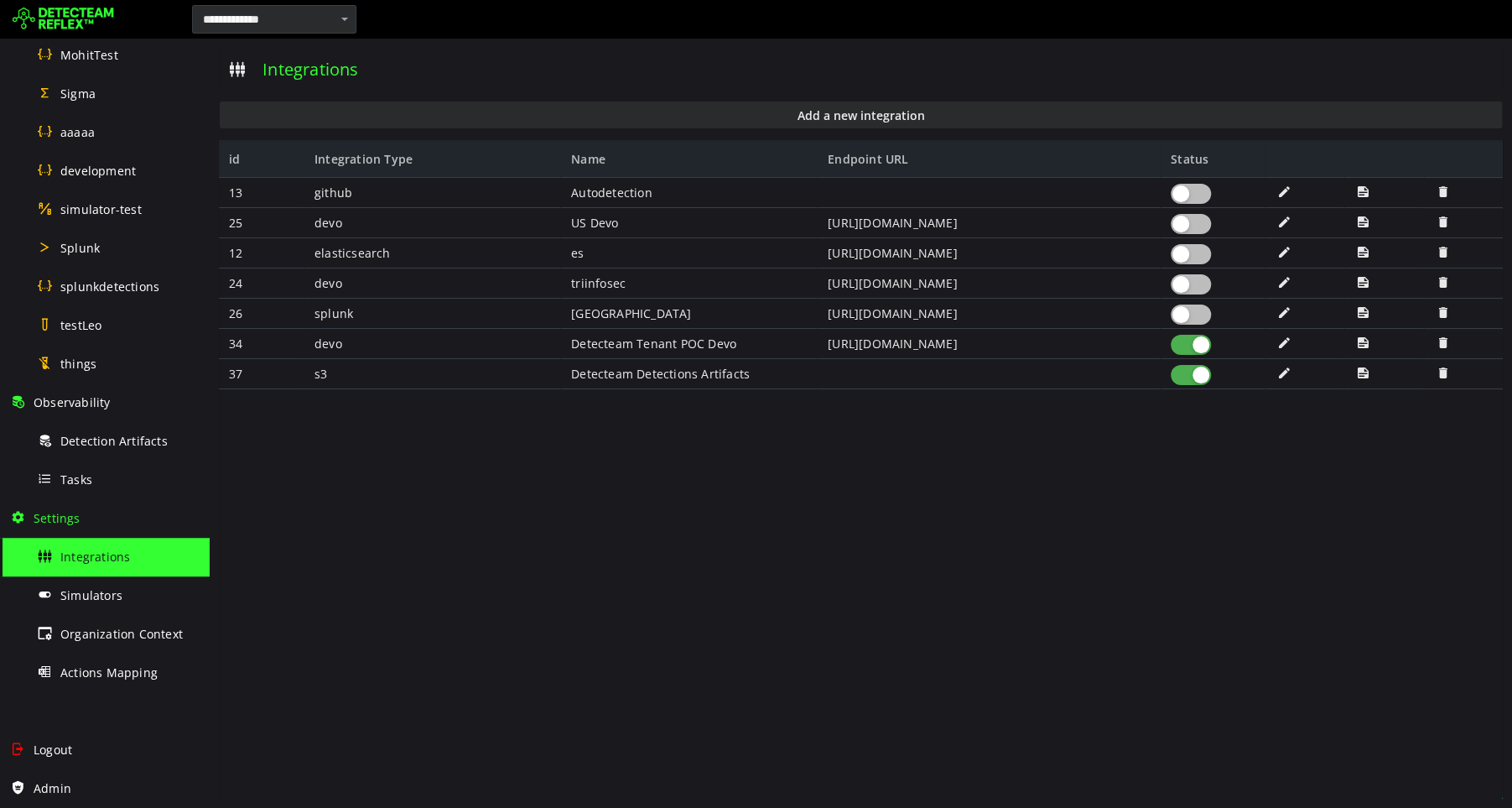 scroll, scrollTop: 0, scrollLeft: 0, axis: both 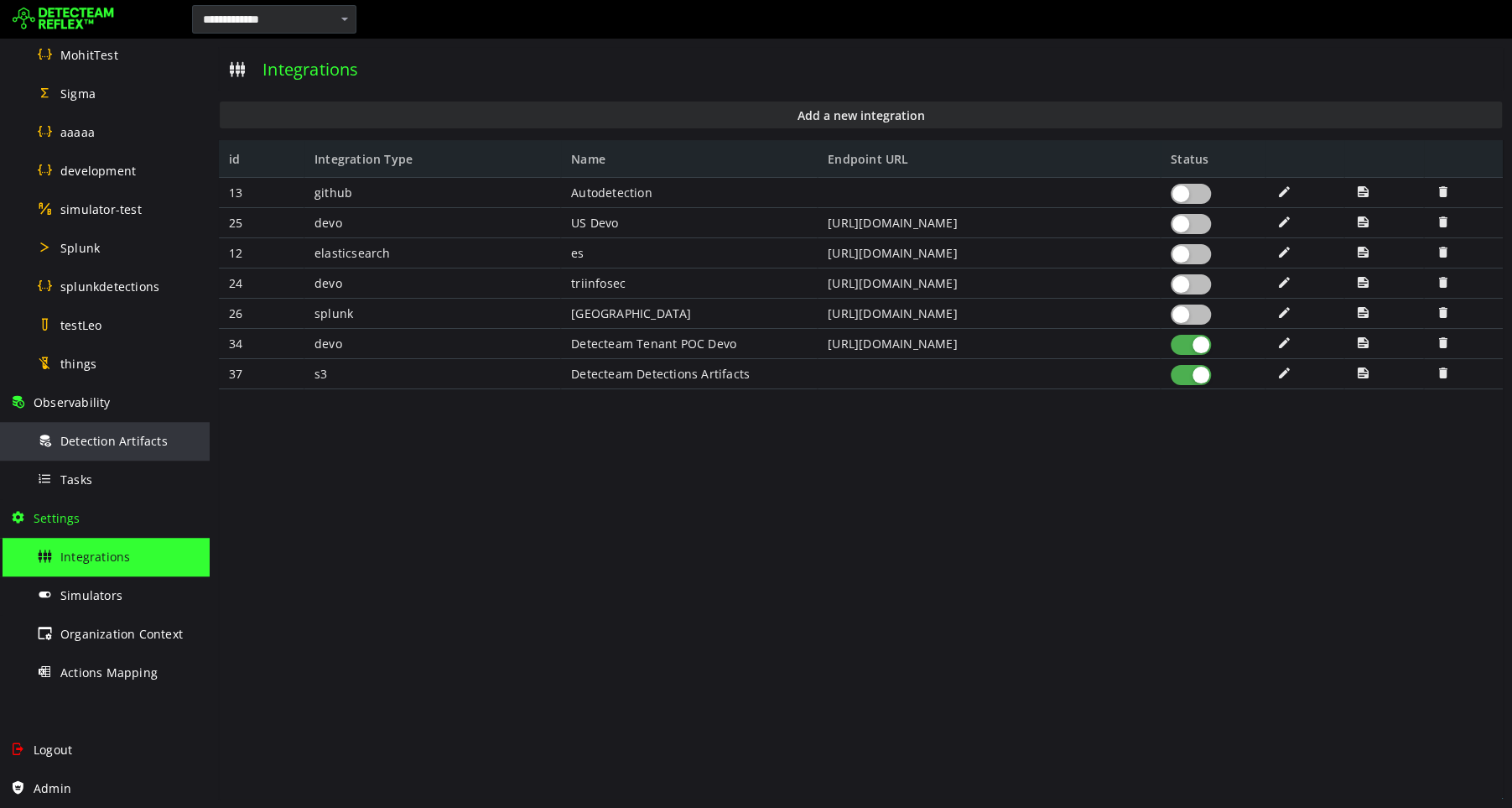 click on "Detection Artifacts" at bounding box center (114, 440) 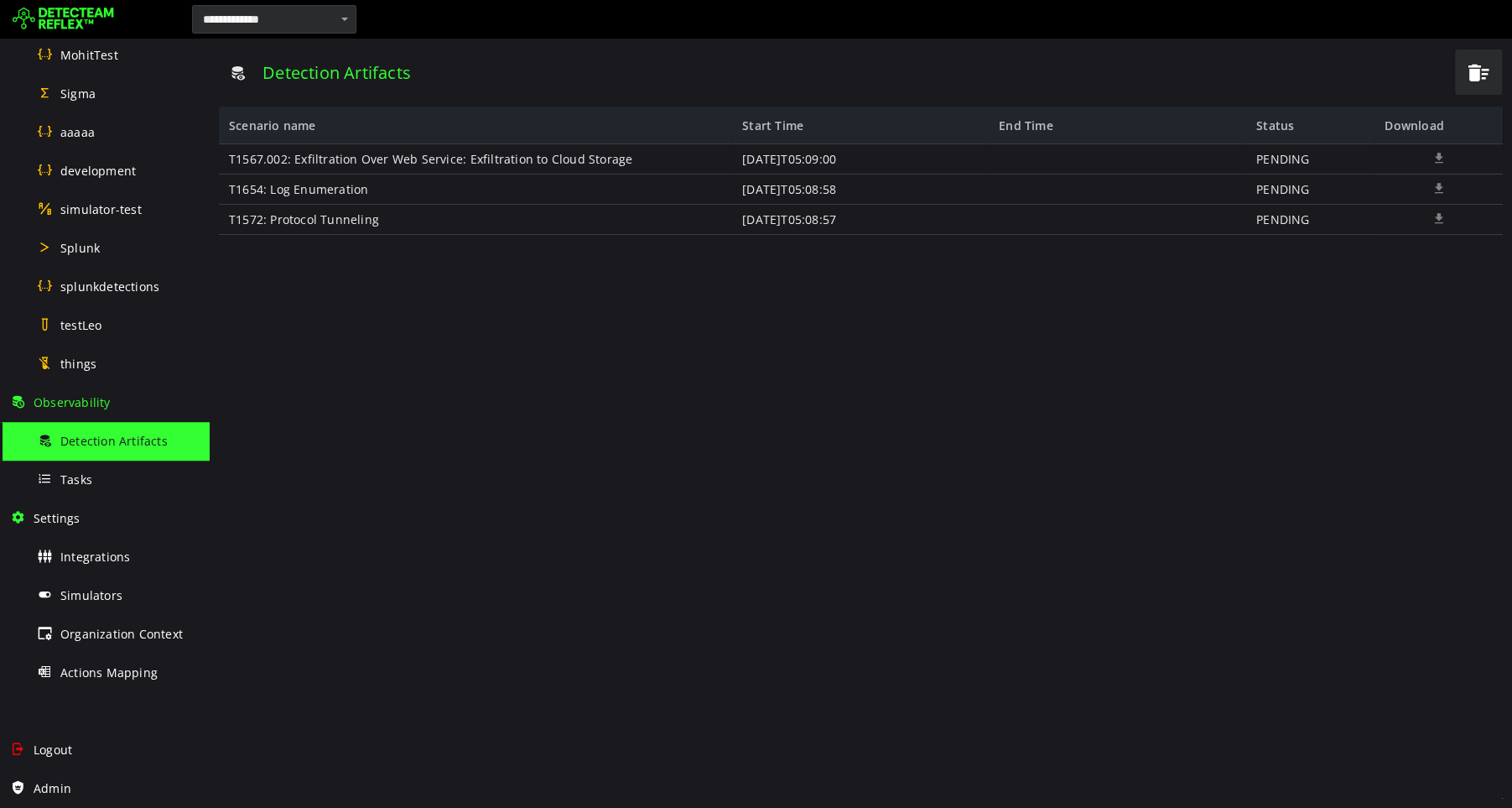 scroll, scrollTop: 0, scrollLeft: 0, axis: both 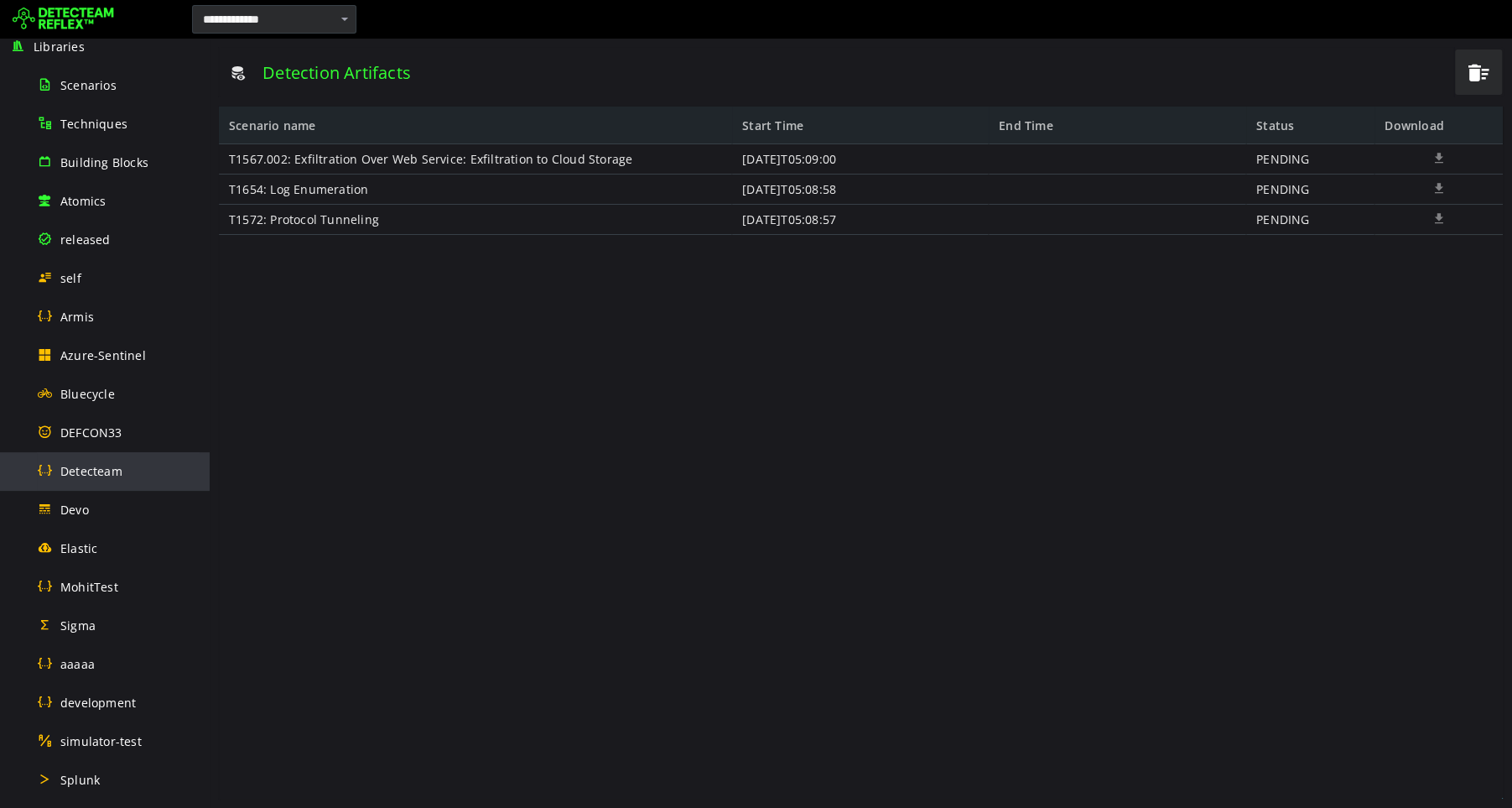 click on "Detecteam" at bounding box center (91, 471) 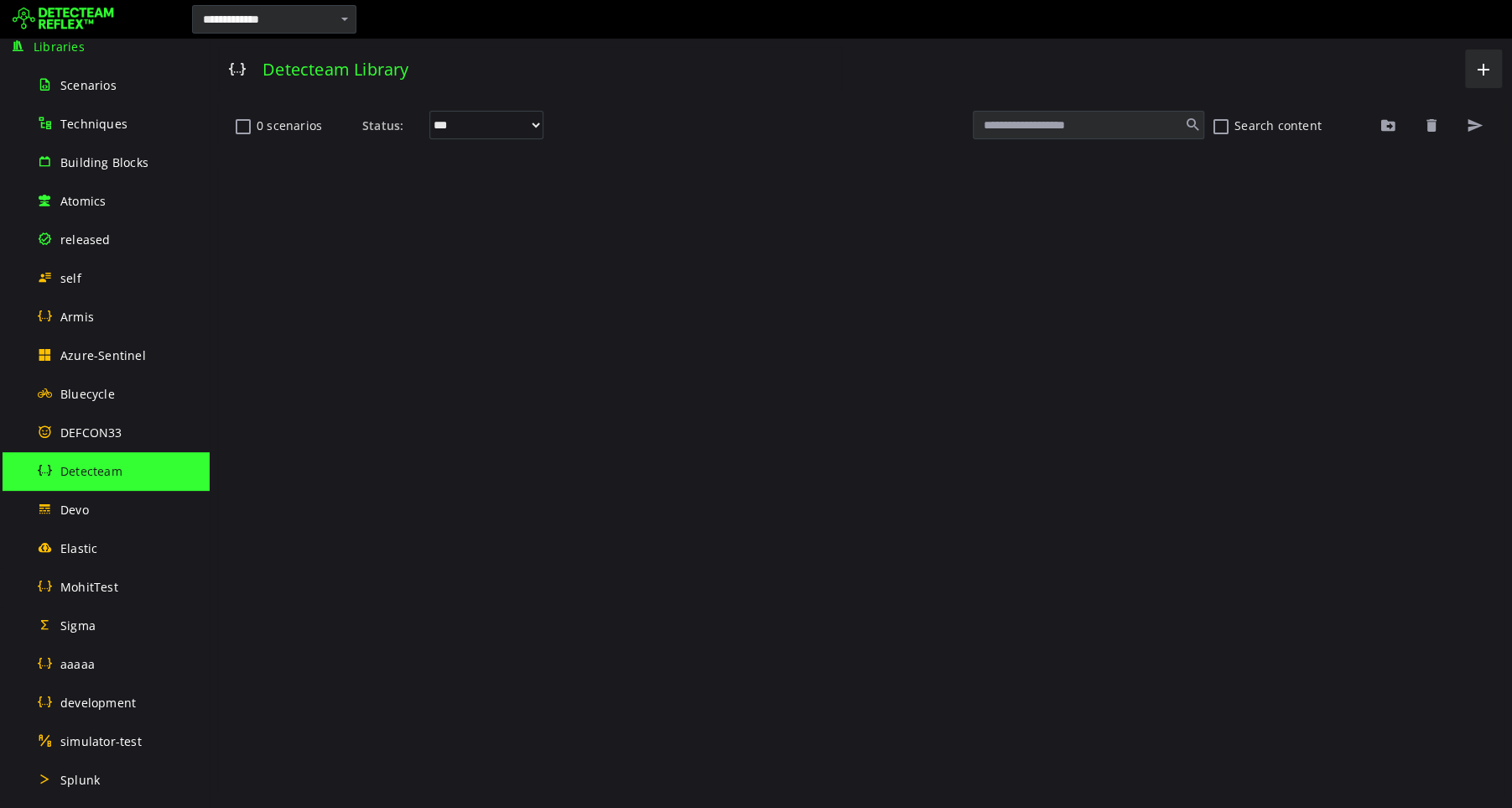 scroll, scrollTop: 0, scrollLeft: 0, axis: both 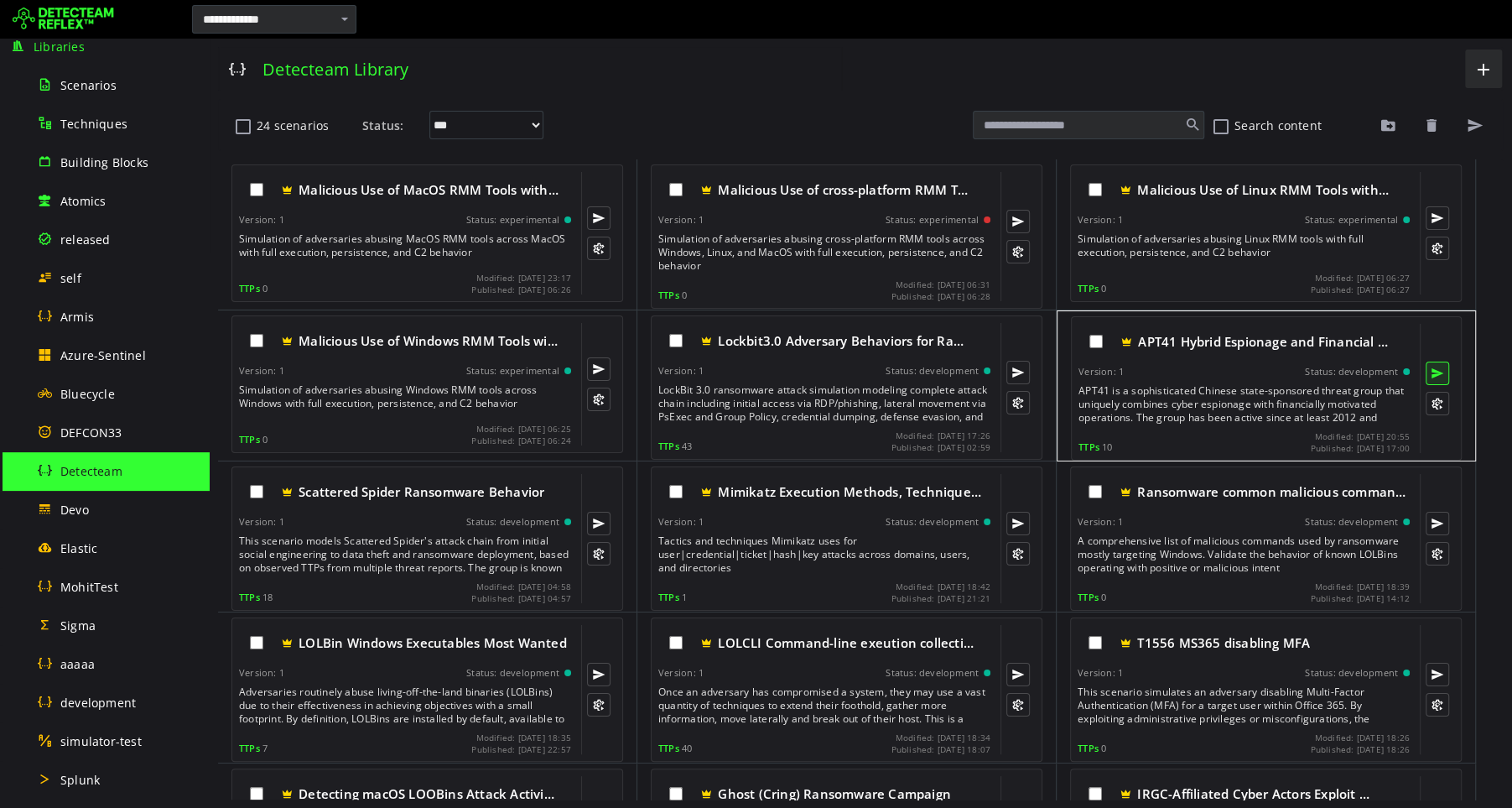 click at bounding box center [1437, 373] 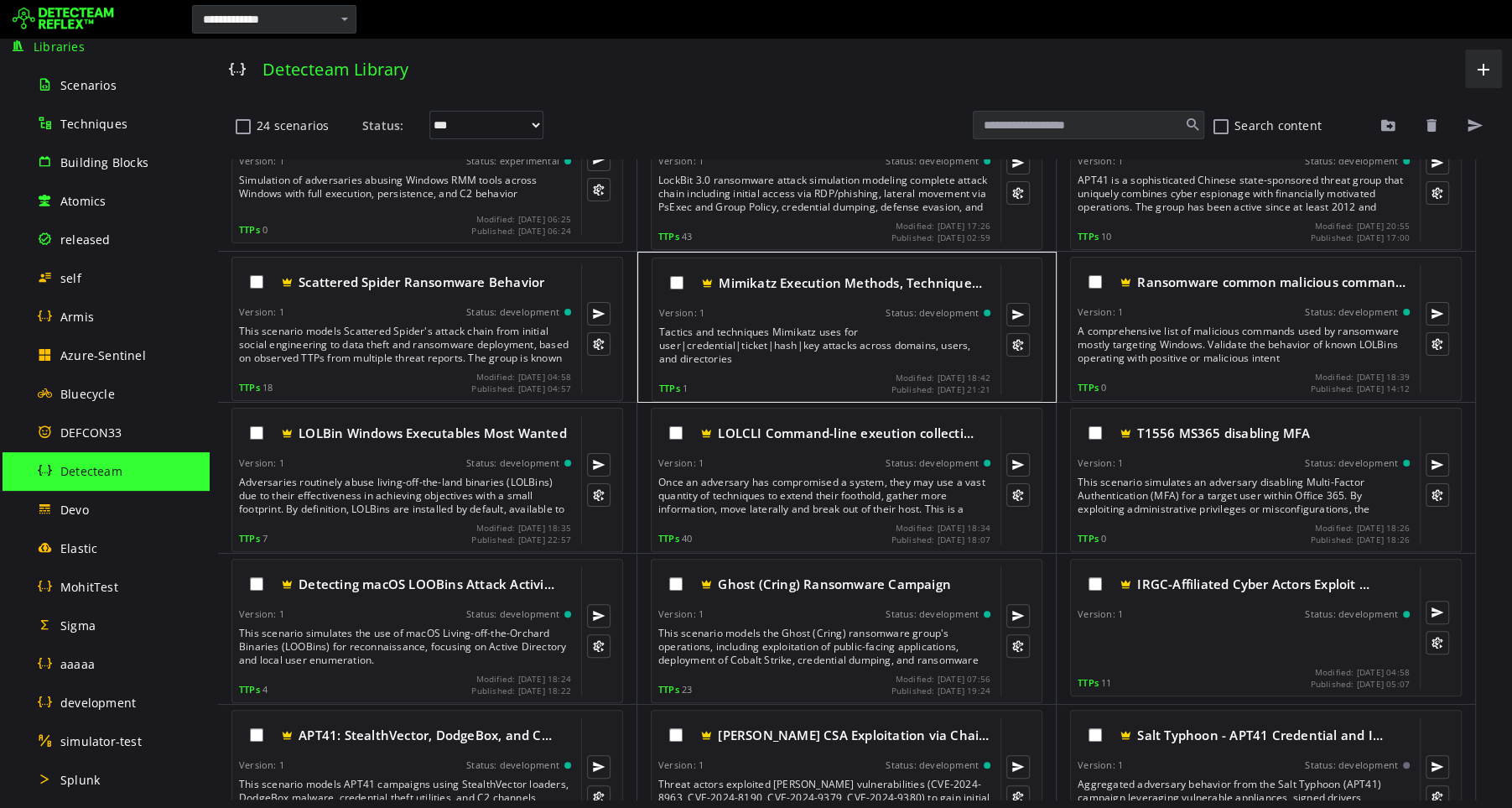 scroll, scrollTop: 210, scrollLeft: 0, axis: vertical 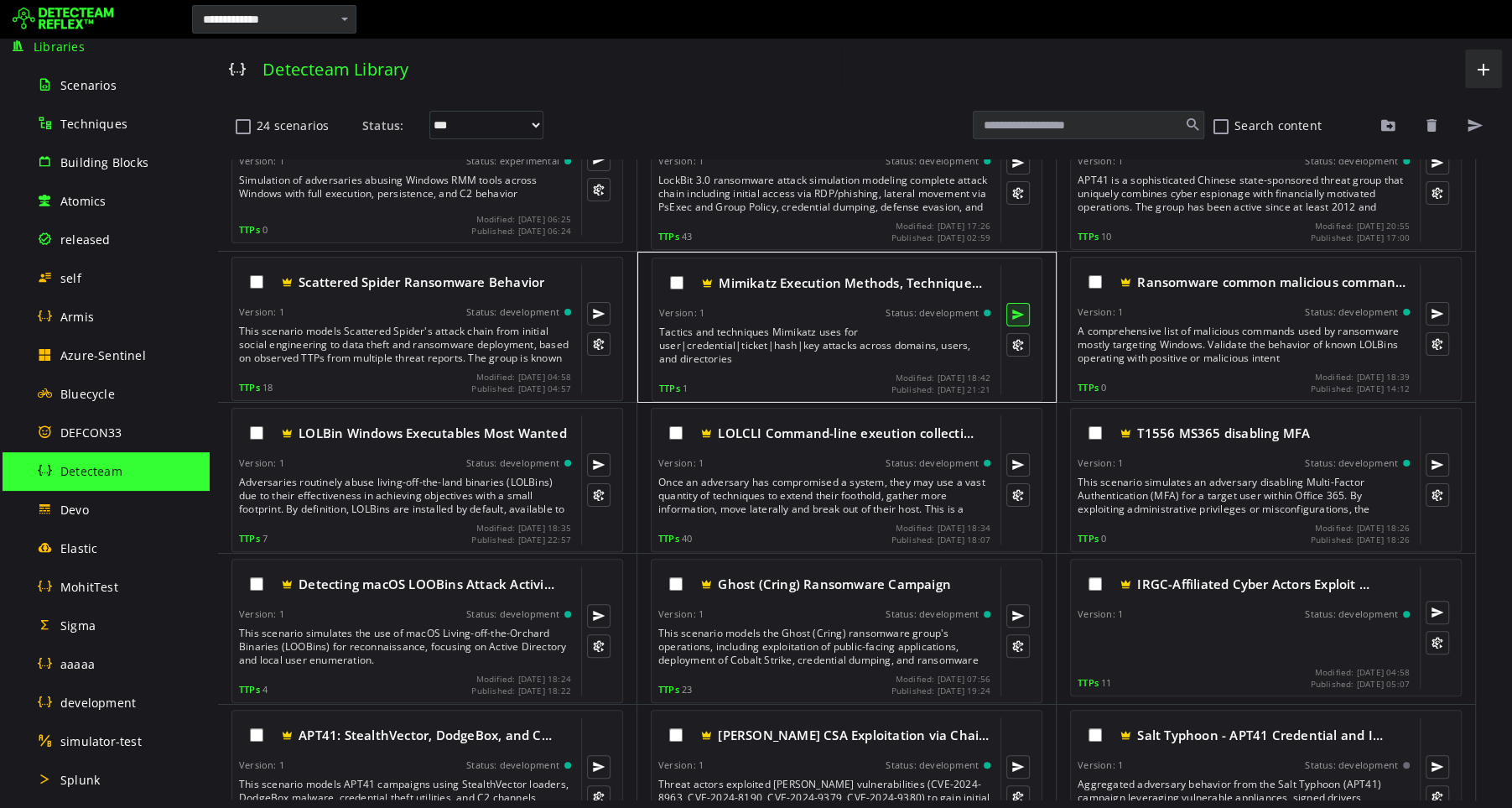 click at bounding box center [1018, 315] 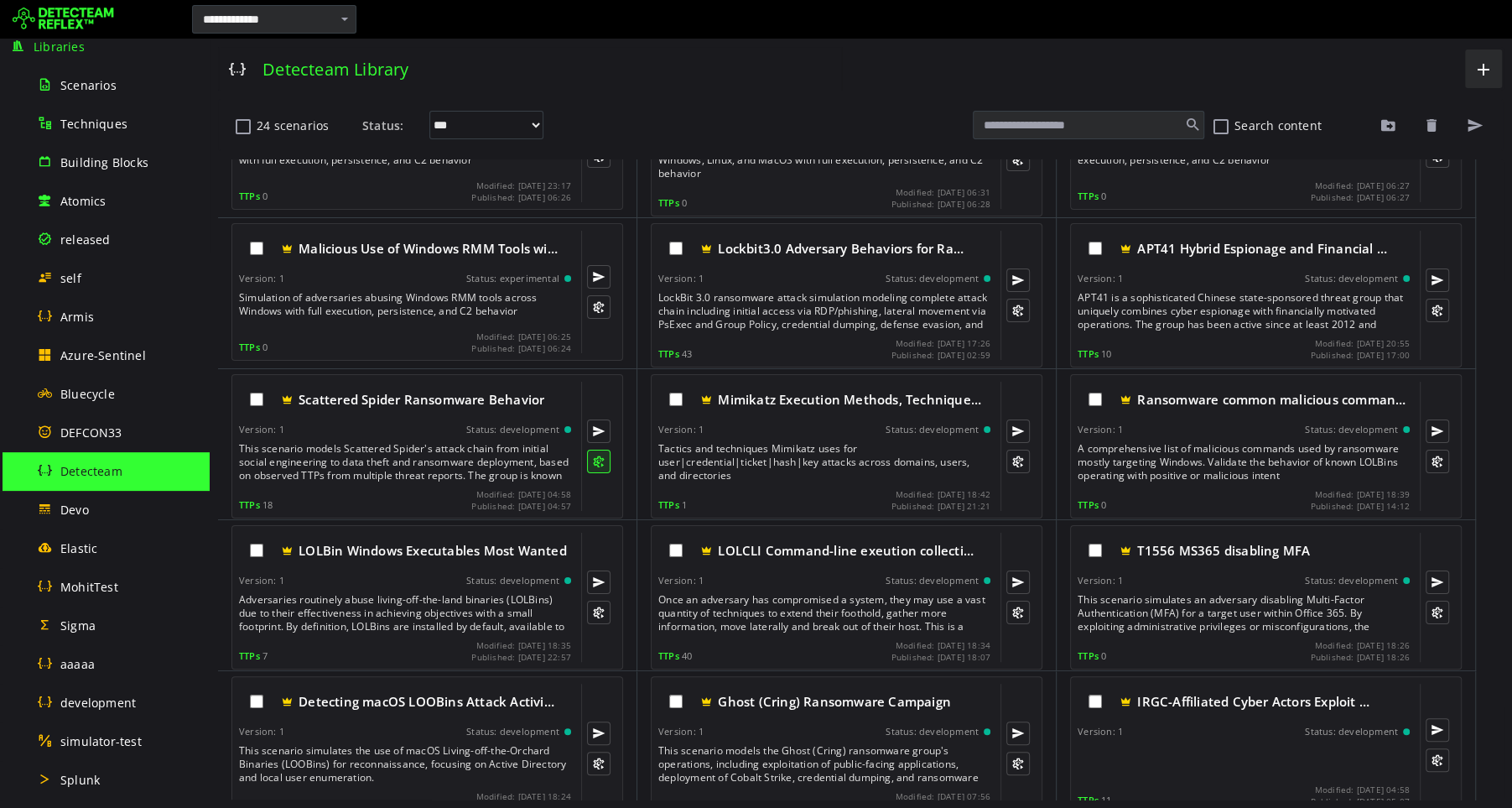 scroll, scrollTop: 0, scrollLeft: 0, axis: both 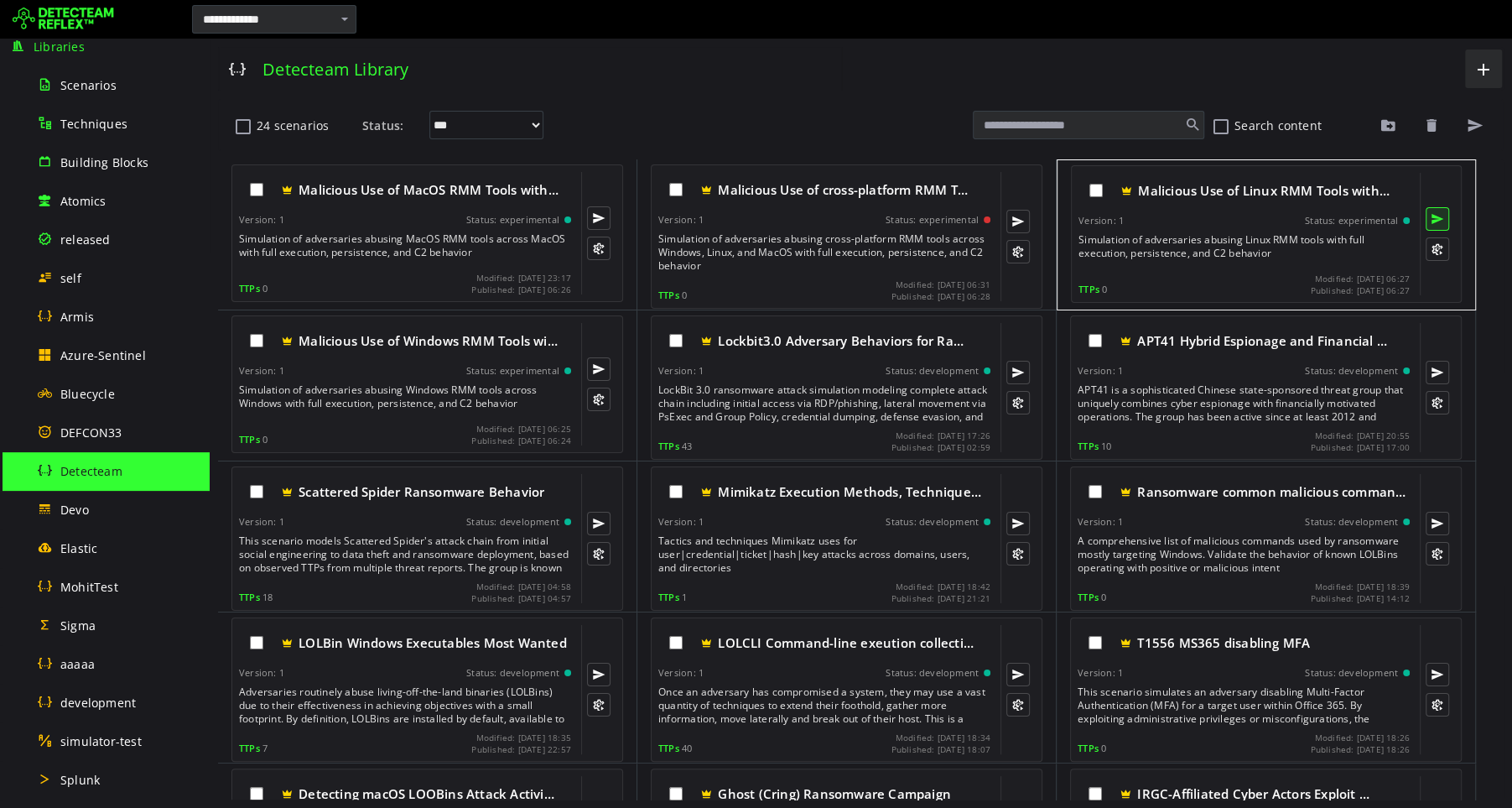 click at bounding box center [1437, 219] 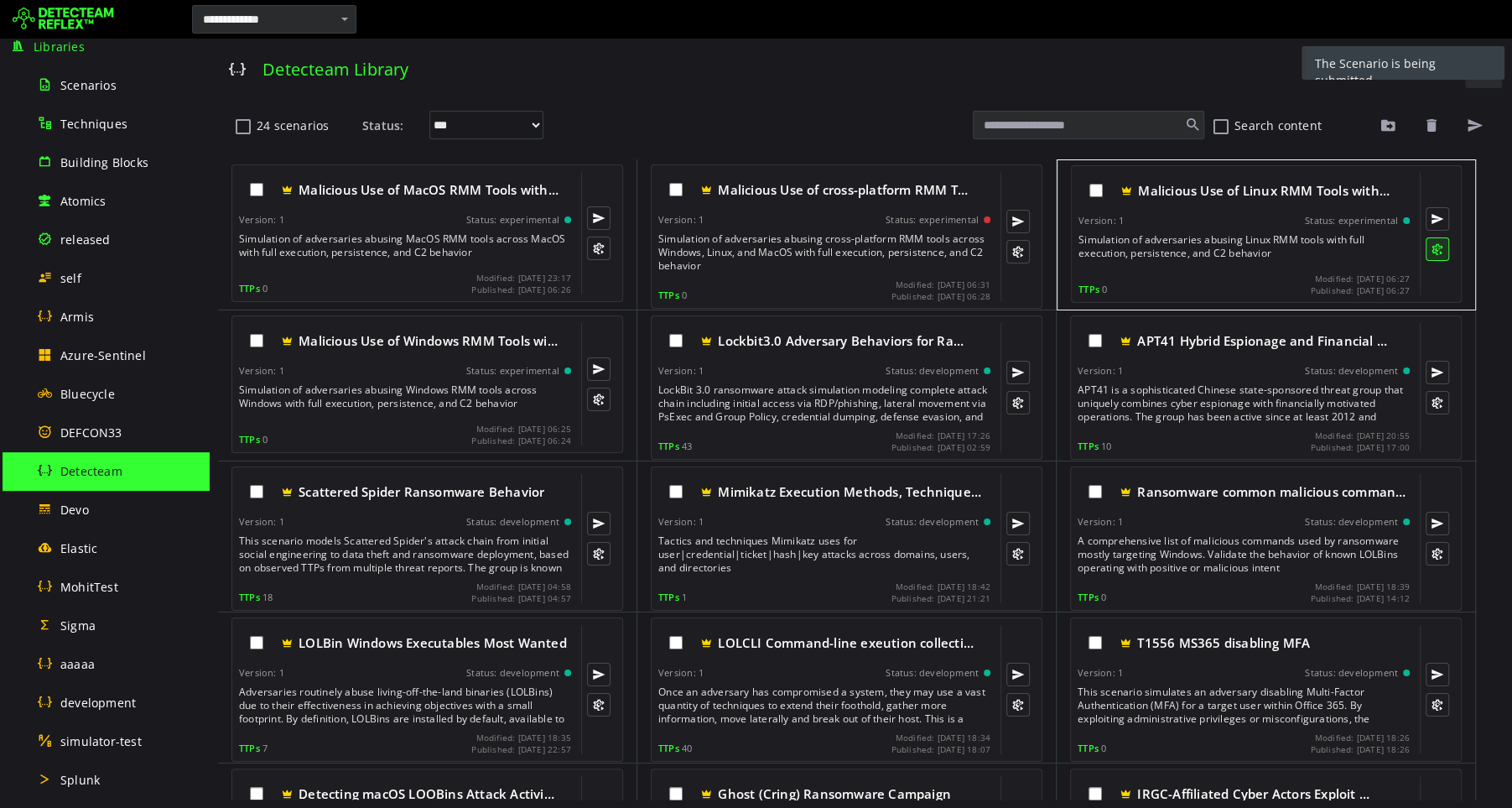 click at bounding box center [1437, 249] 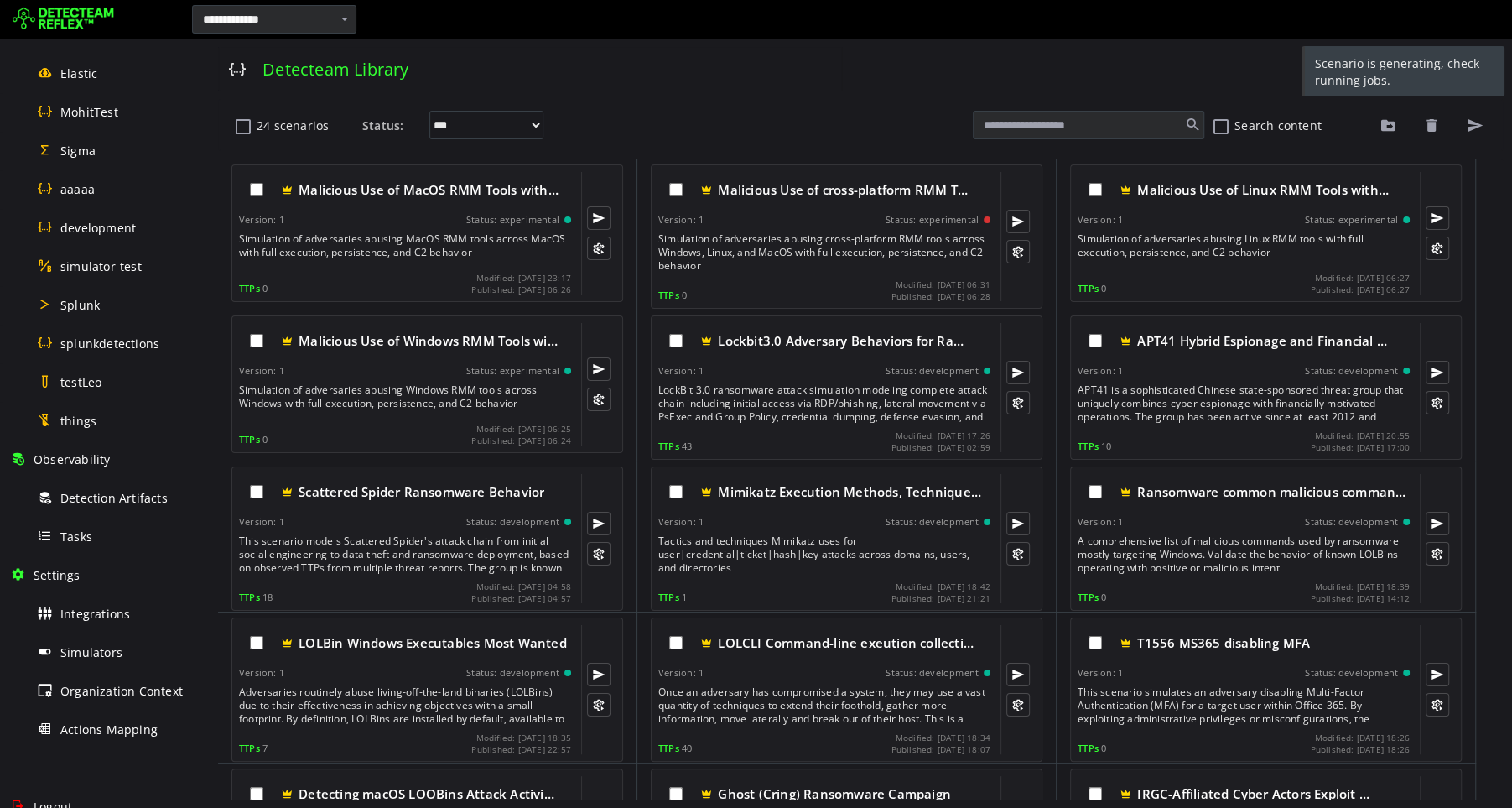 scroll, scrollTop: 659, scrollLeft: 0, axis: vertical 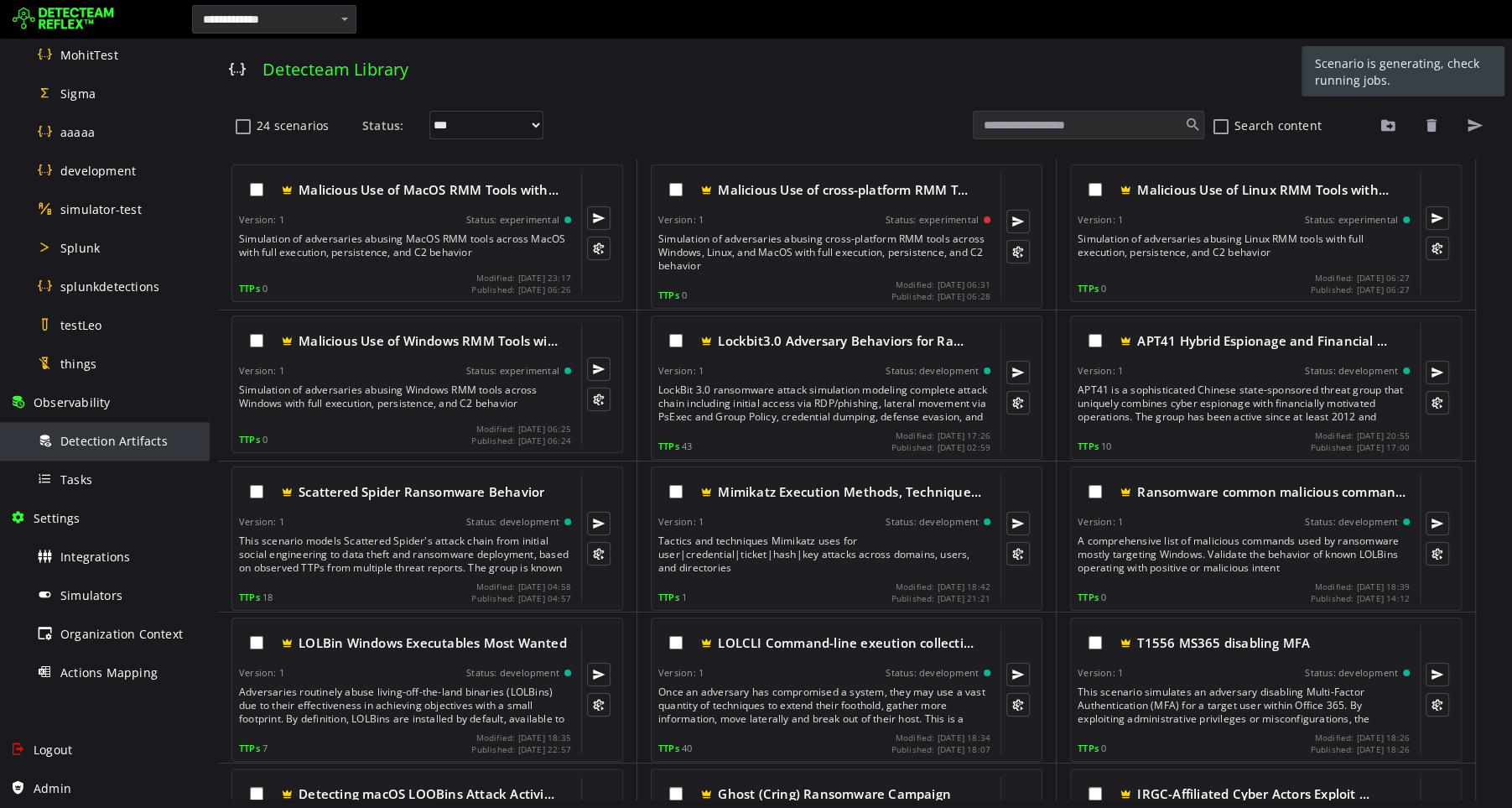 click on "Detection Artifacts" at bounding box center (114, 440) 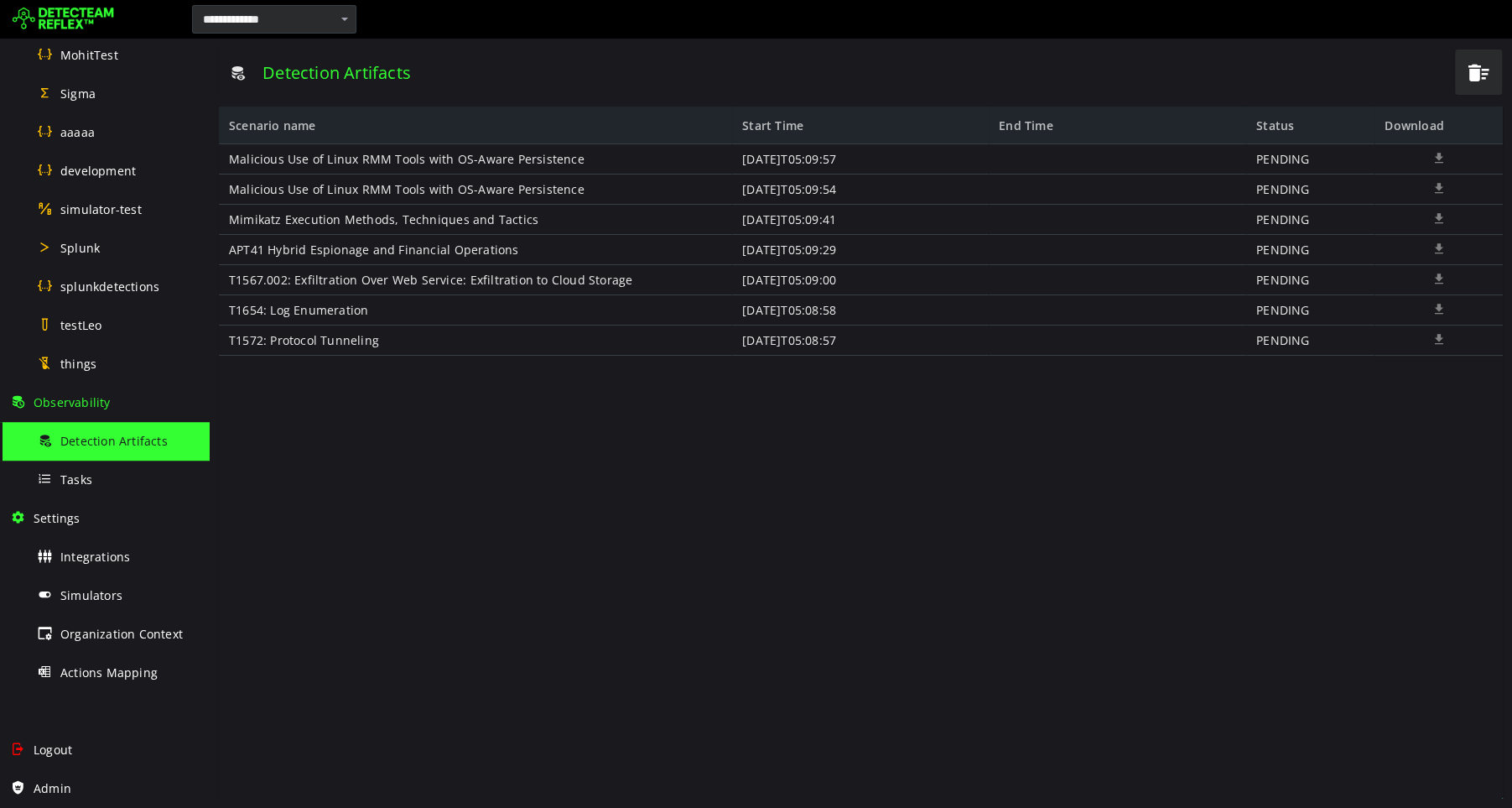scroll, scrollTop: 0, scrollLeft: 0, axis: both 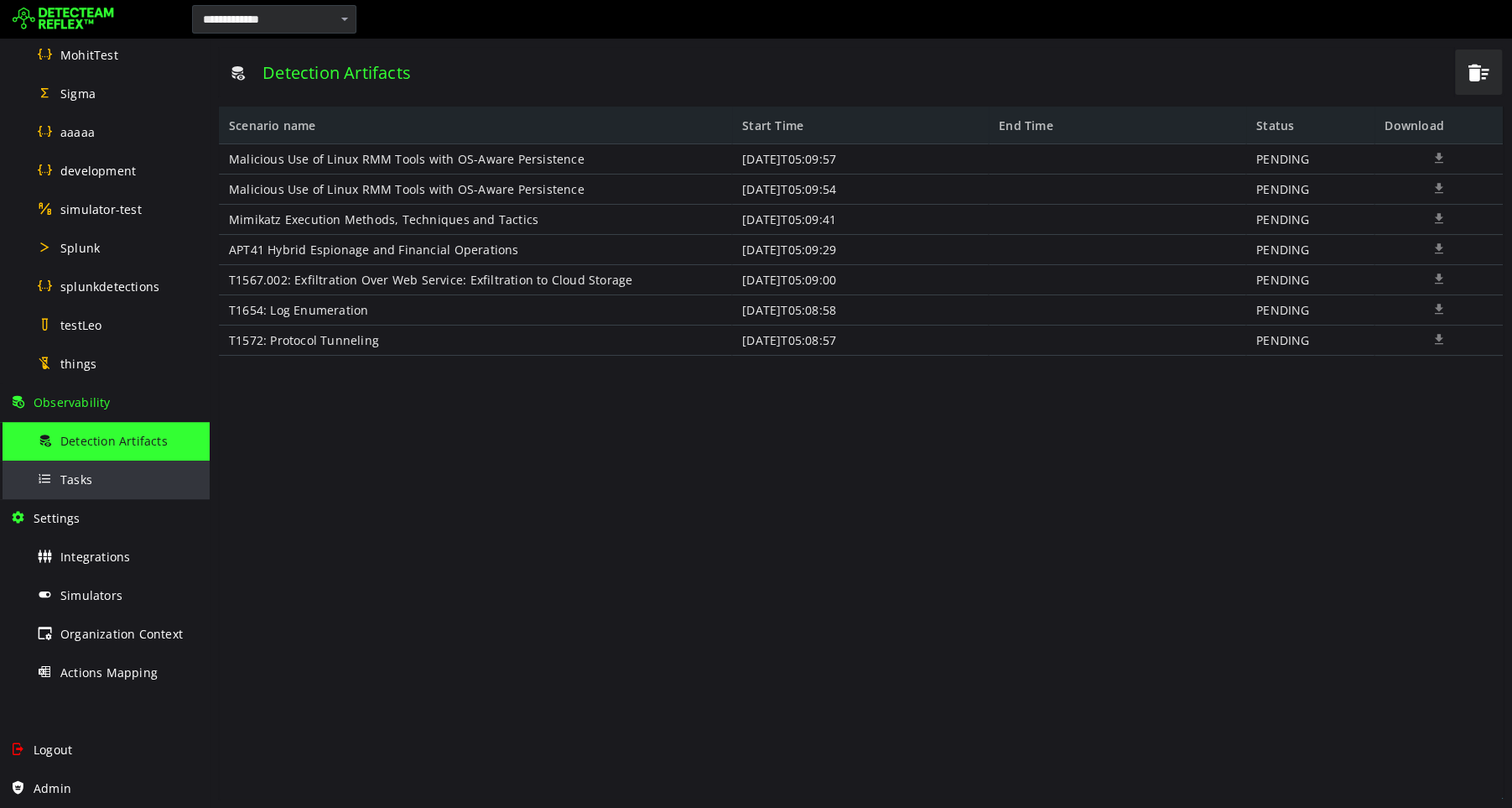 click on "Tasks" at bounding box center [118, 479] 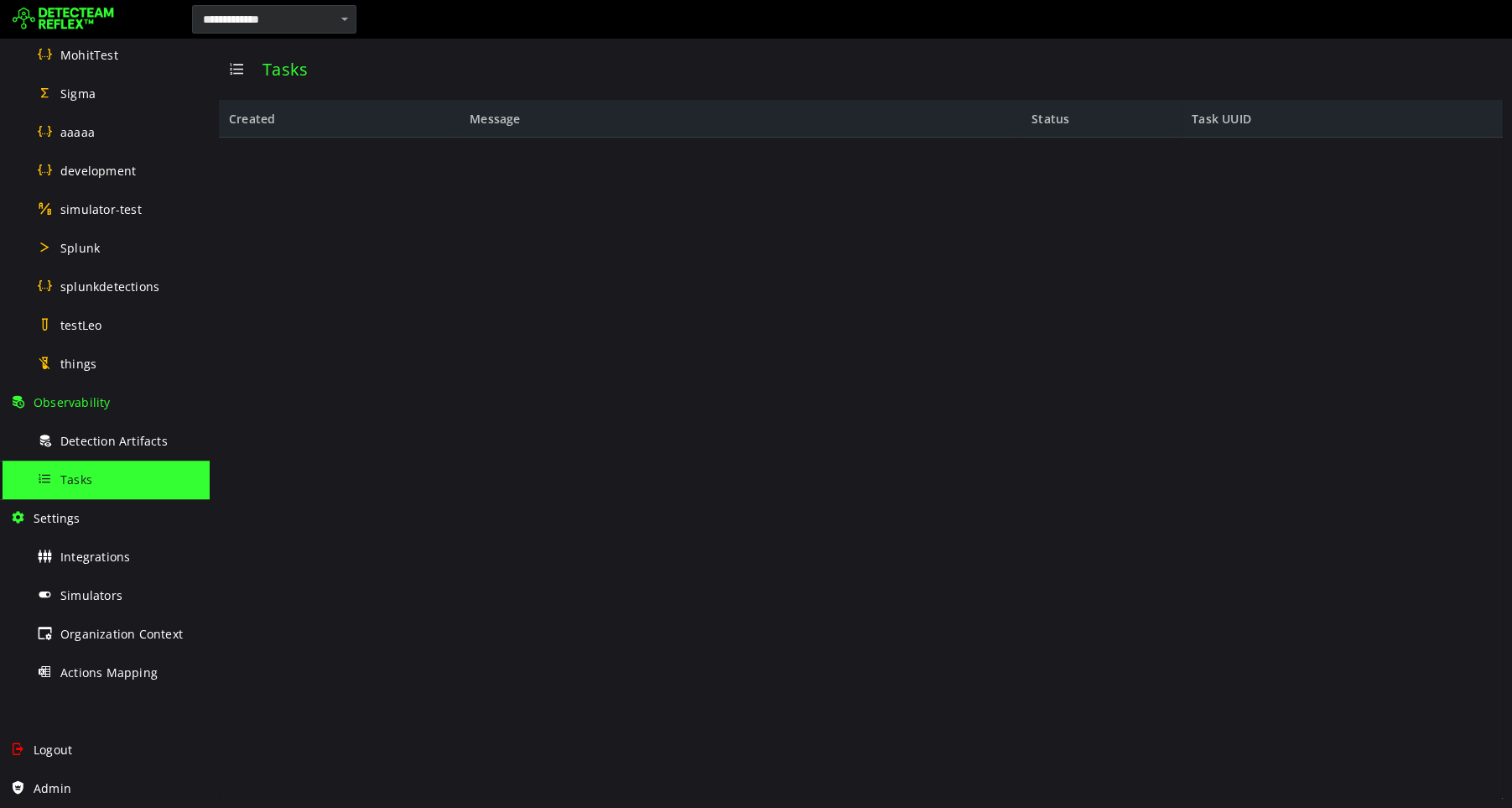 scroll, scrollTop: 0, scrollLeft: 0, axis: both 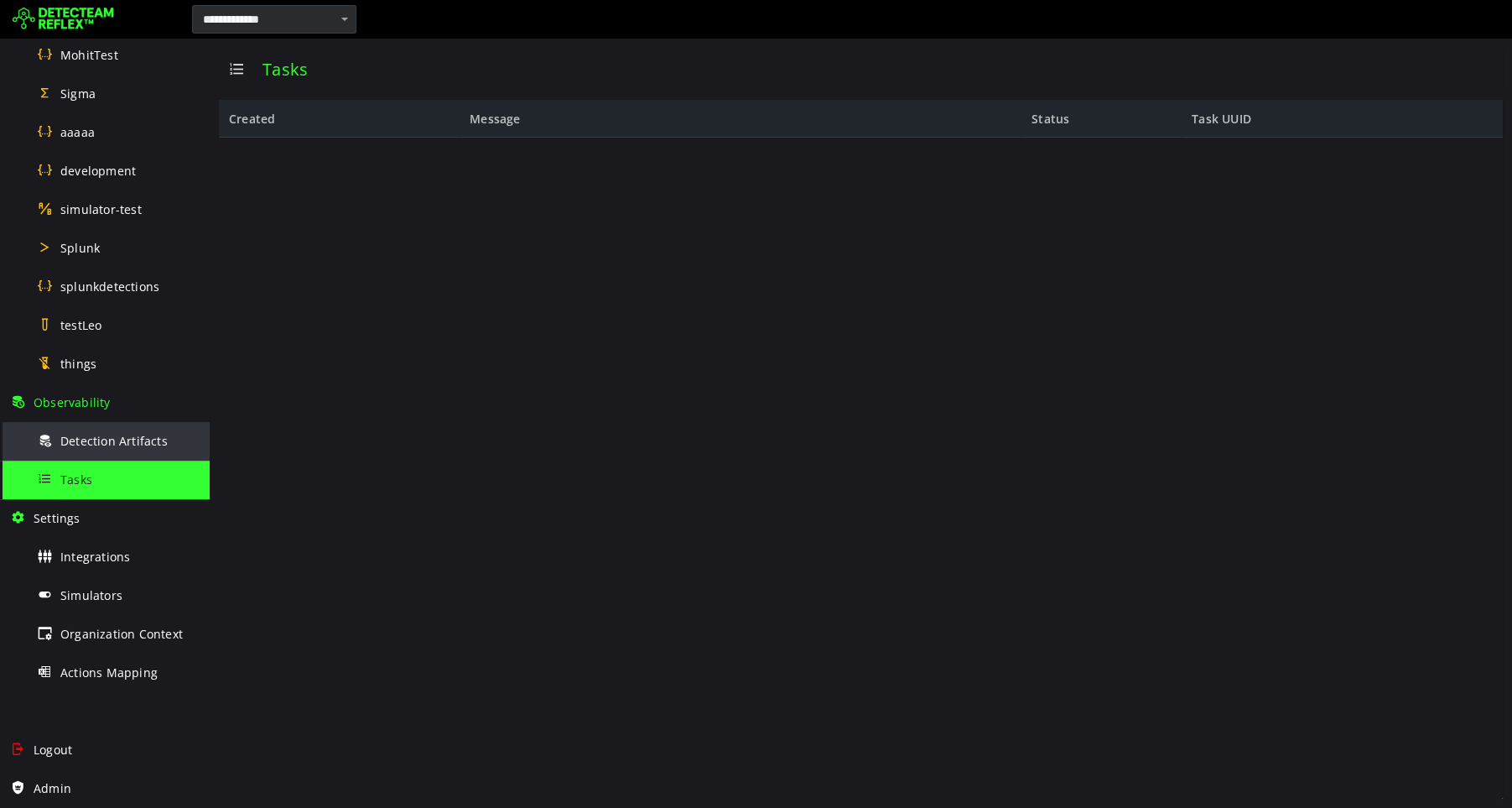 click on "Detection Artifacts" at bounding box center [114, 440] 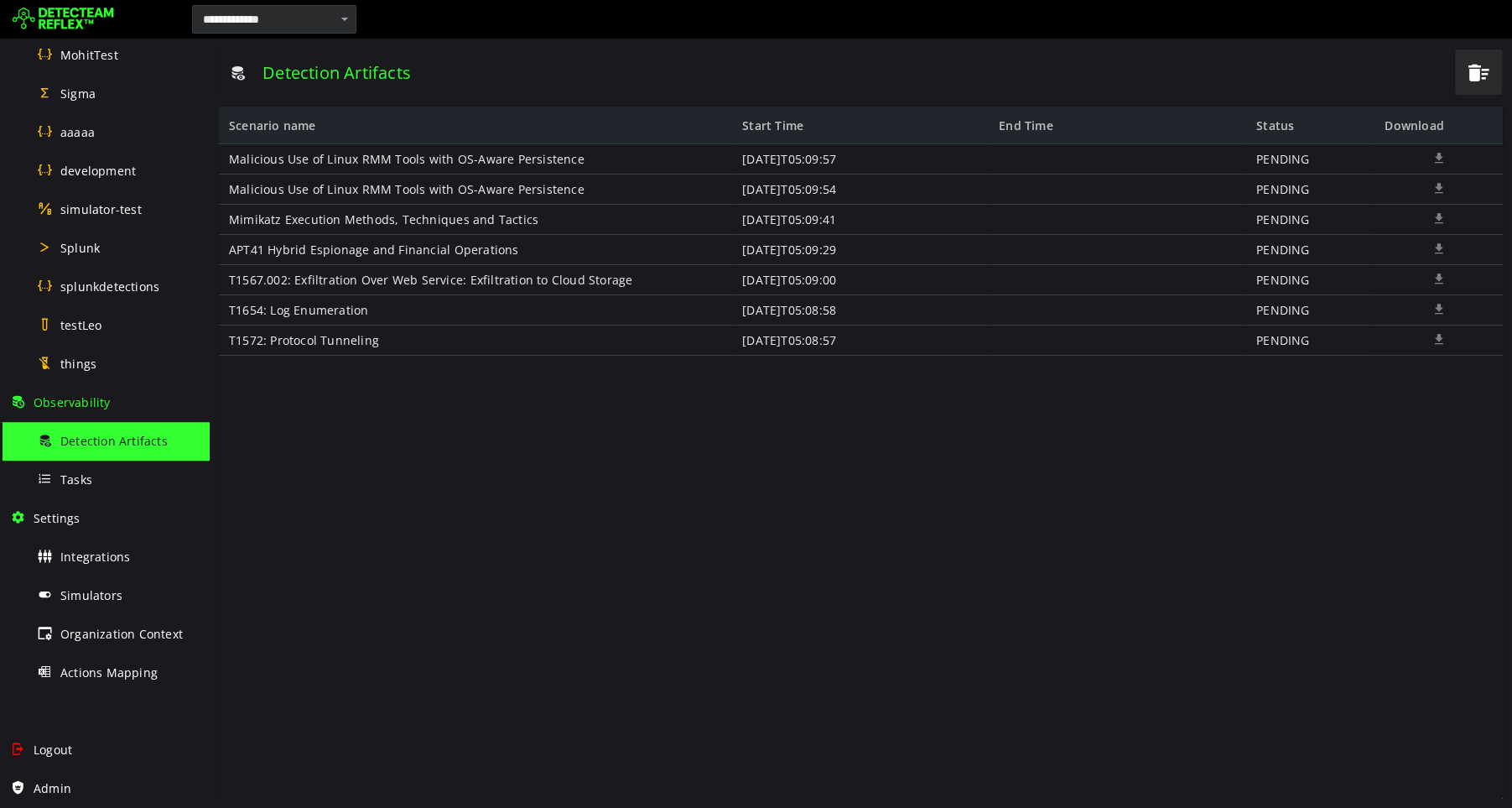 scroll, scrollTop: 0, scrollLeft: 0, axis: both 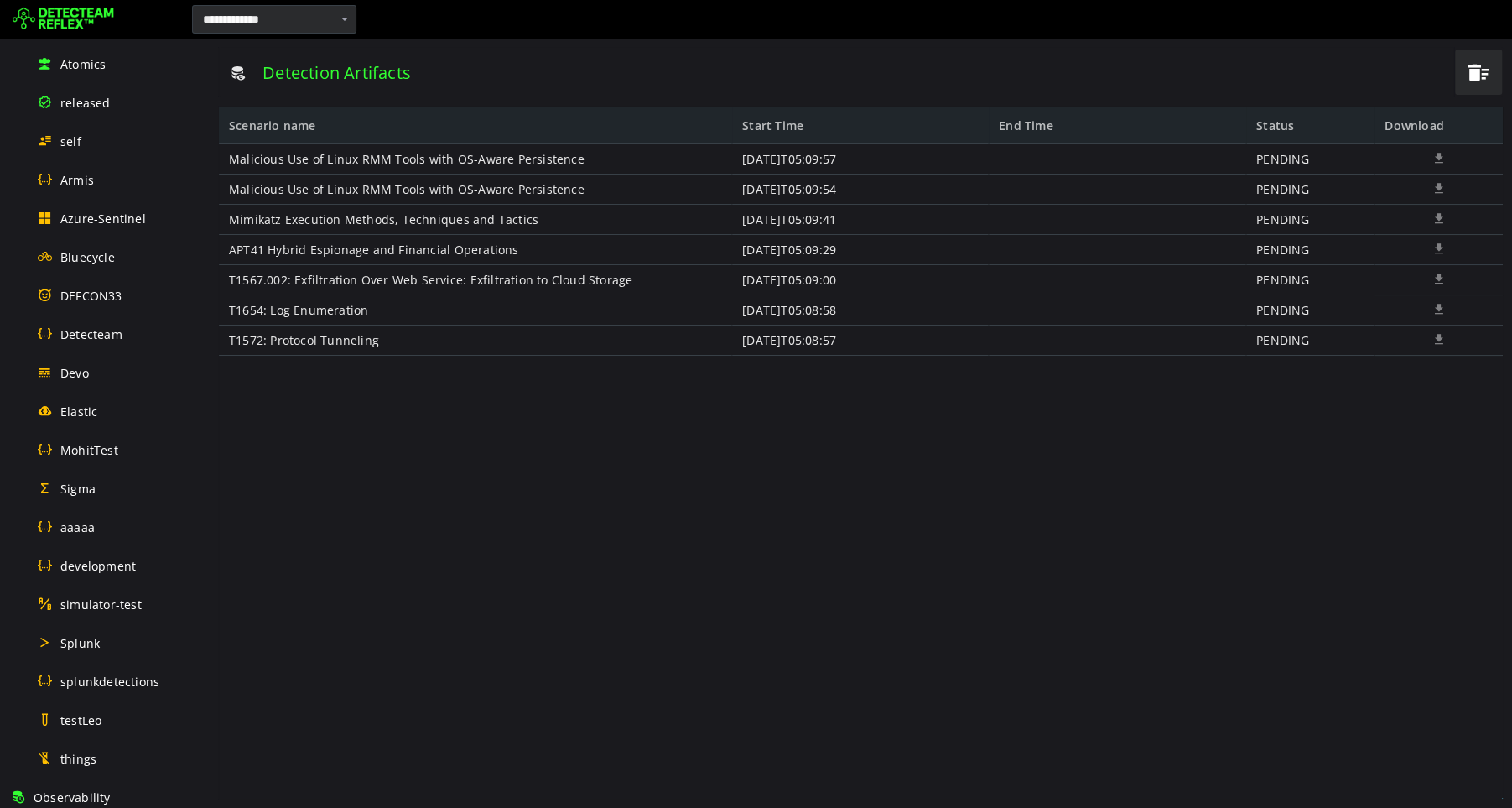 click on "Detection Artifacts" 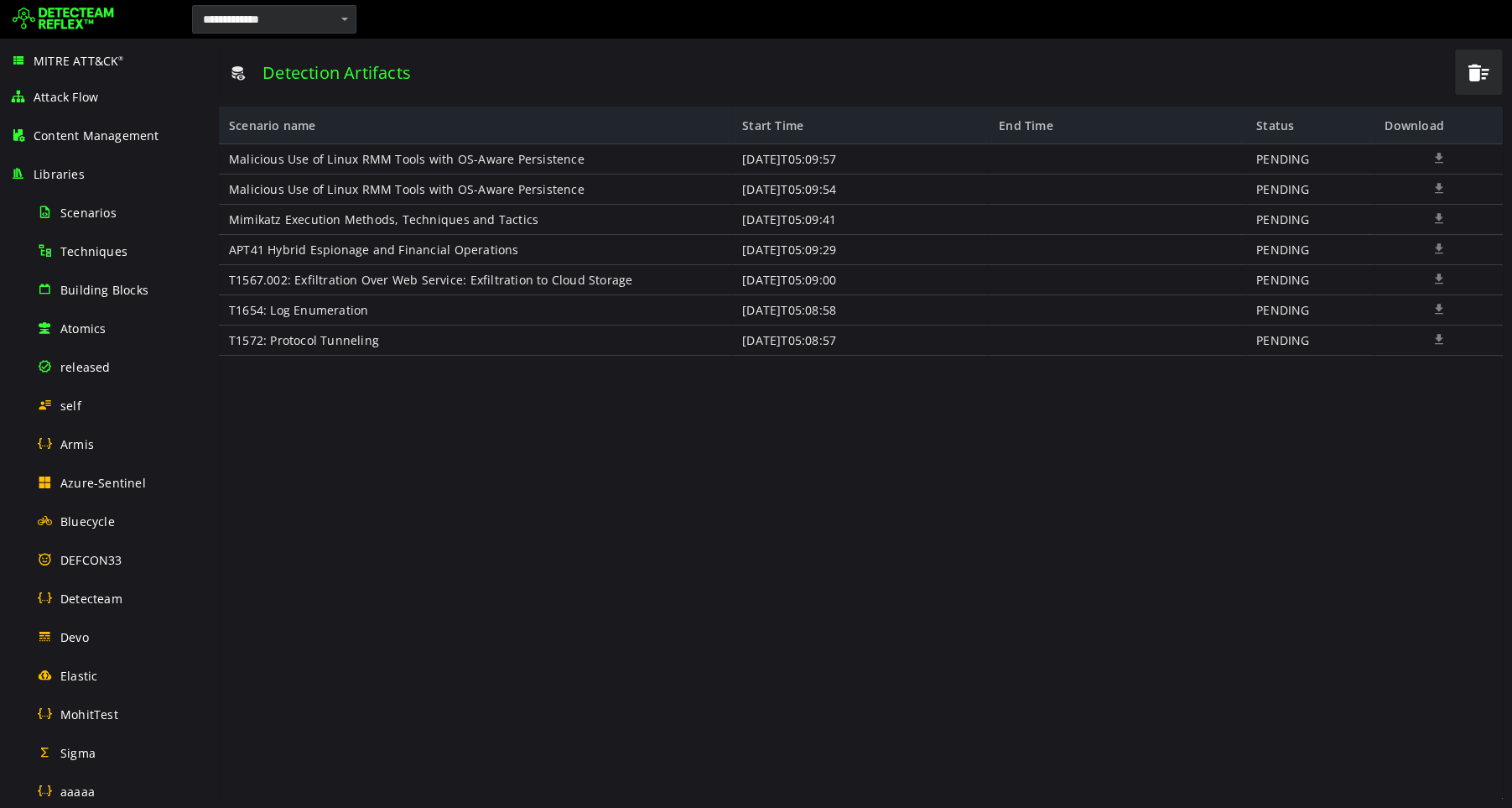 scroll, scrollTop: 0, scrollLeft: 0, axis: both 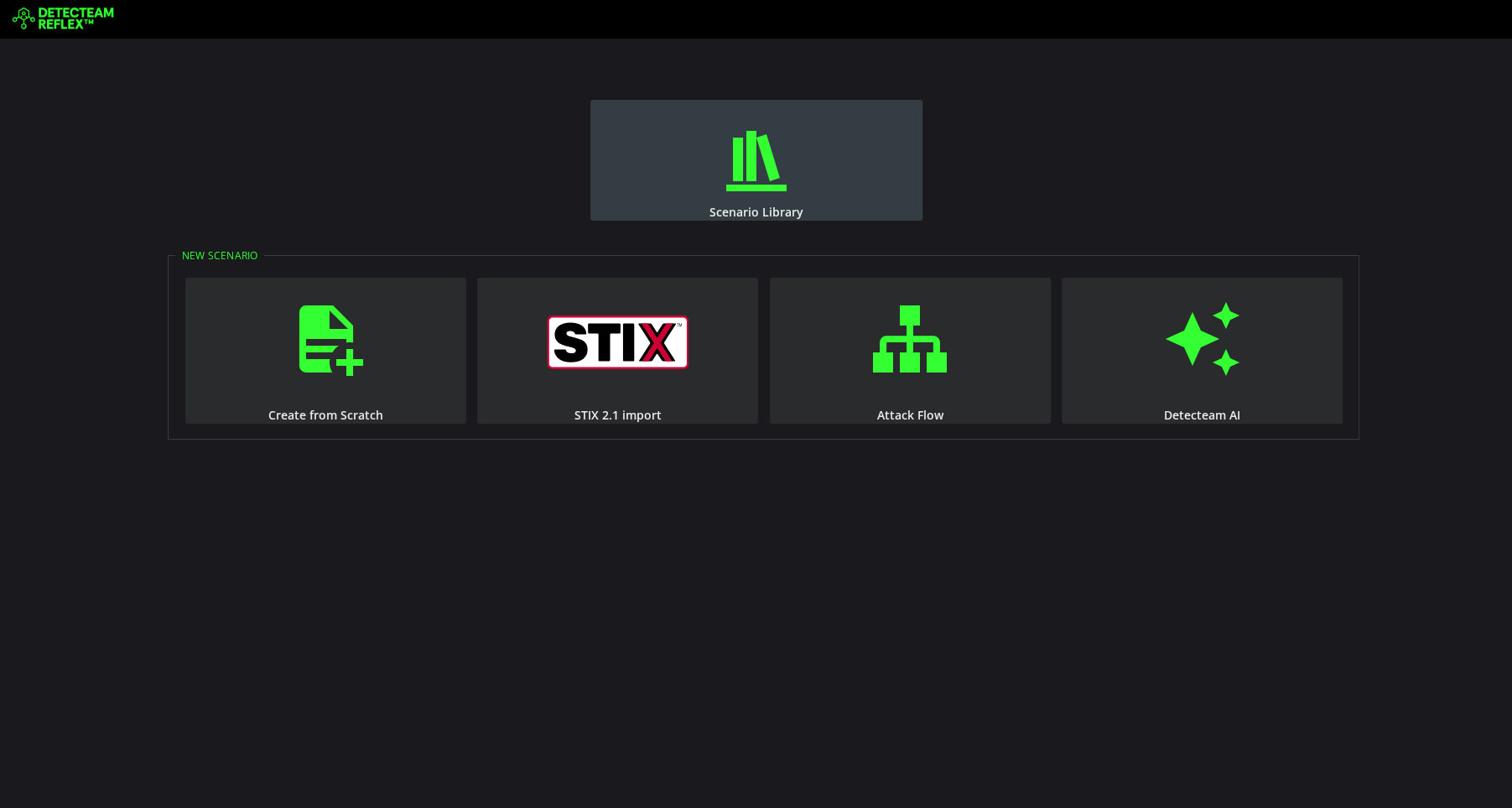 click at bounding box center (756, 161) 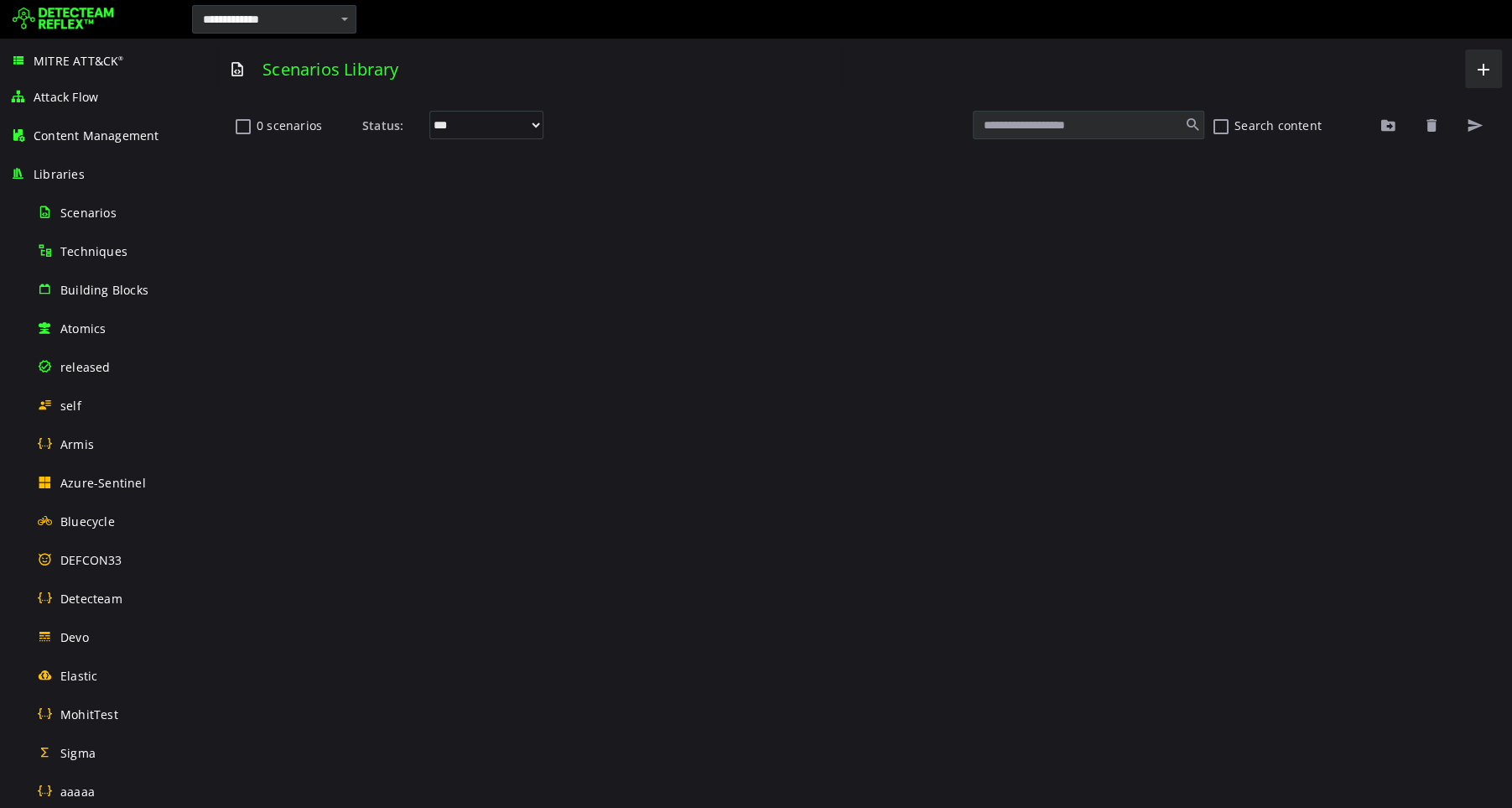 scroll, scrollTop: 0, scrollLeft: 0, axis: both 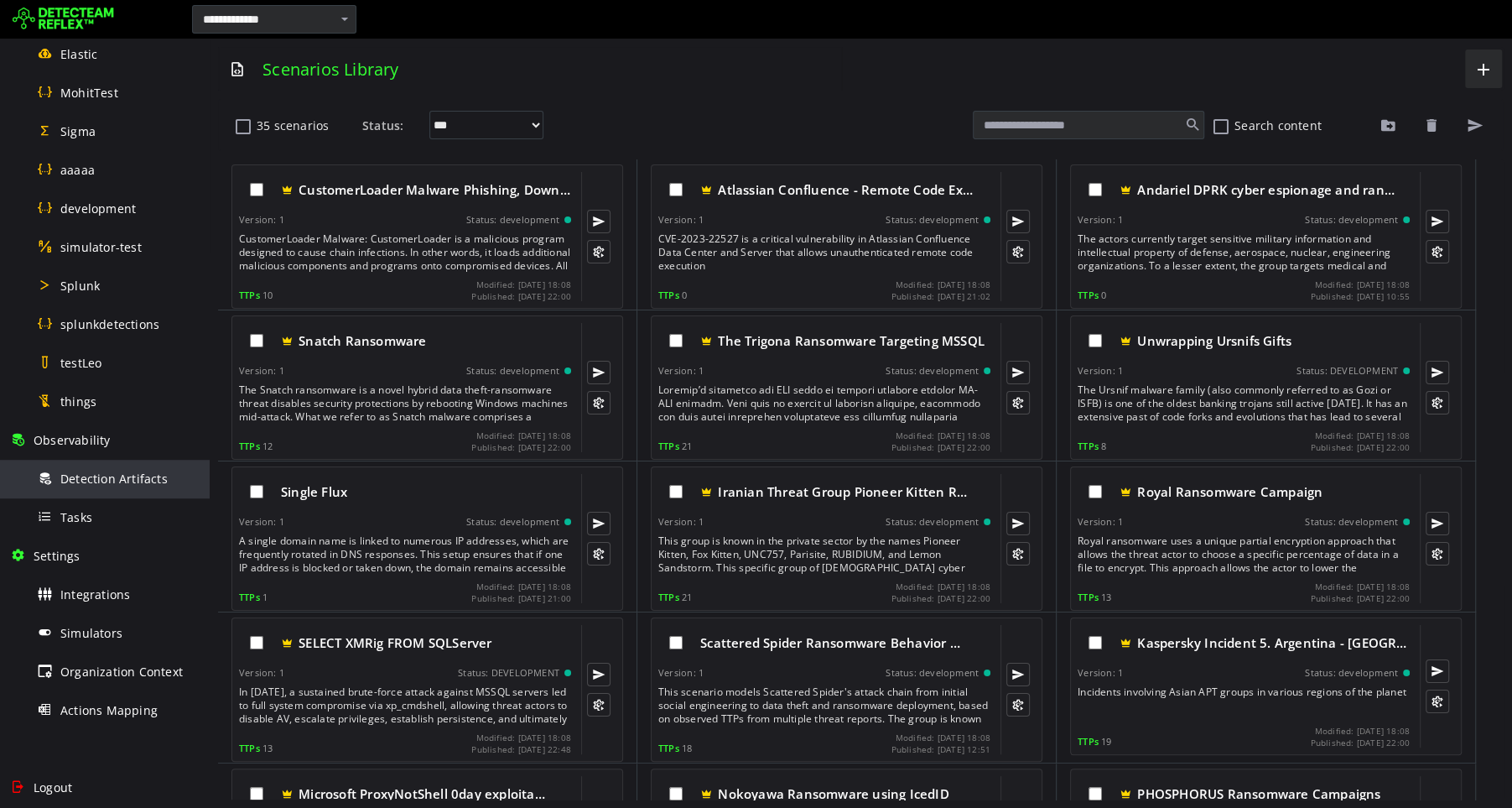 click on "Detection Artifacts" at bounding box center (114, 478) 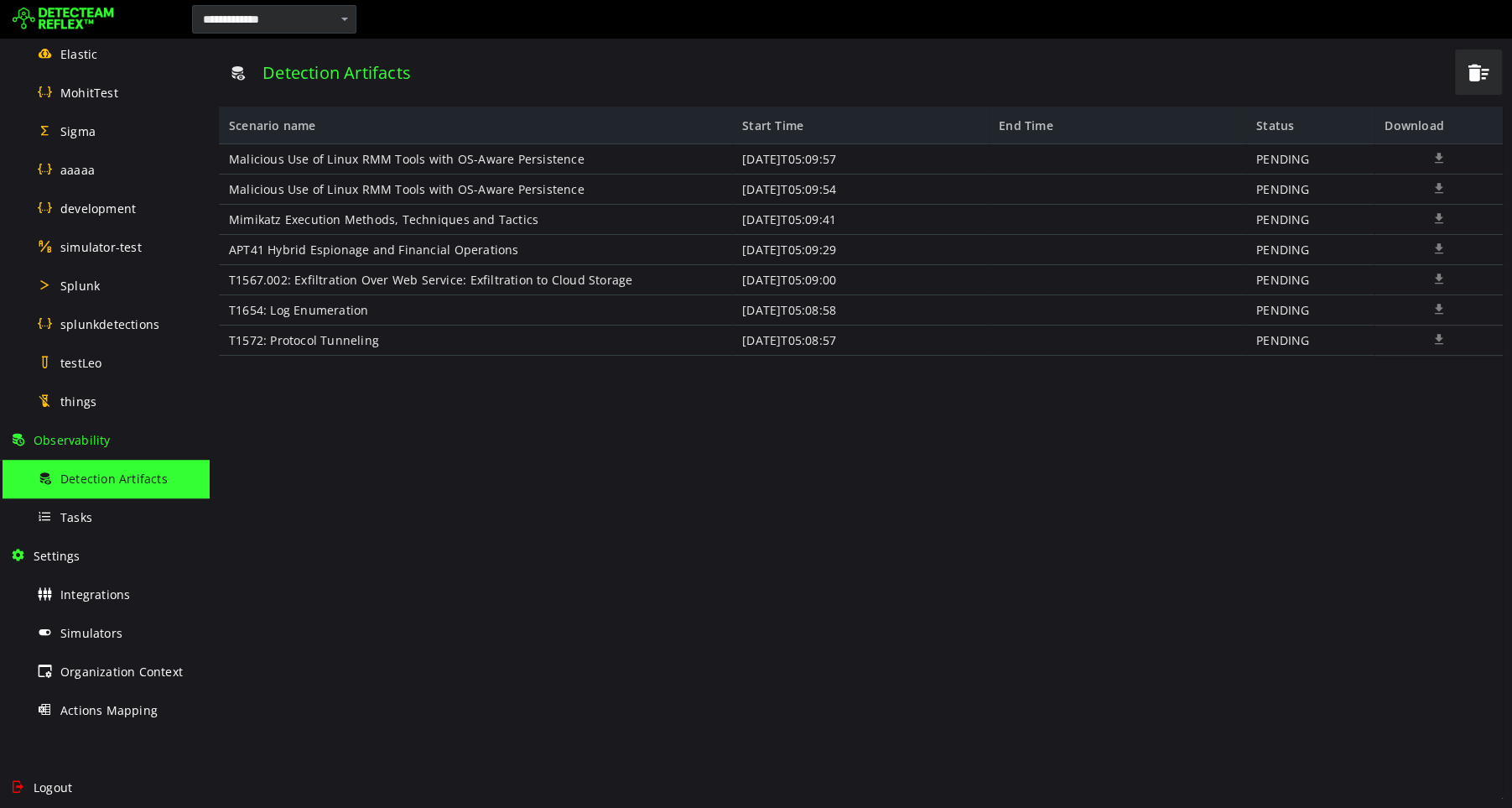 scroll, scrollTop: 0, scrollLeft: 0, axis: both 